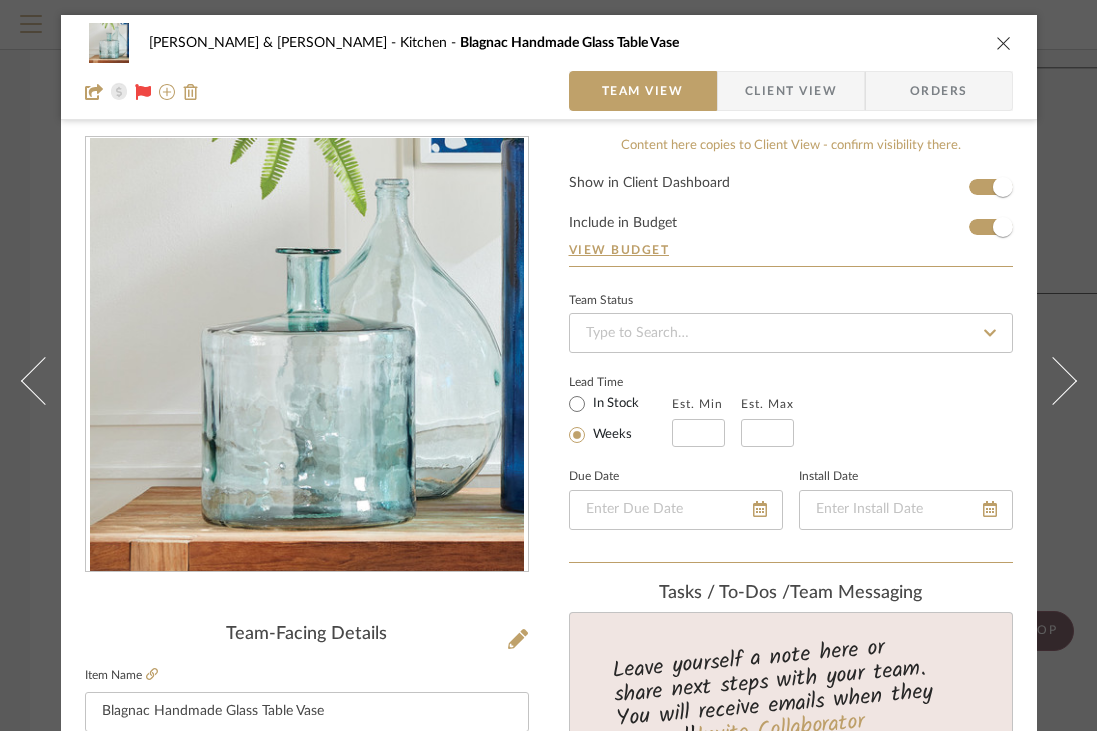 scroll, scrollTop: 0, scrollLeft: 0, axis: both 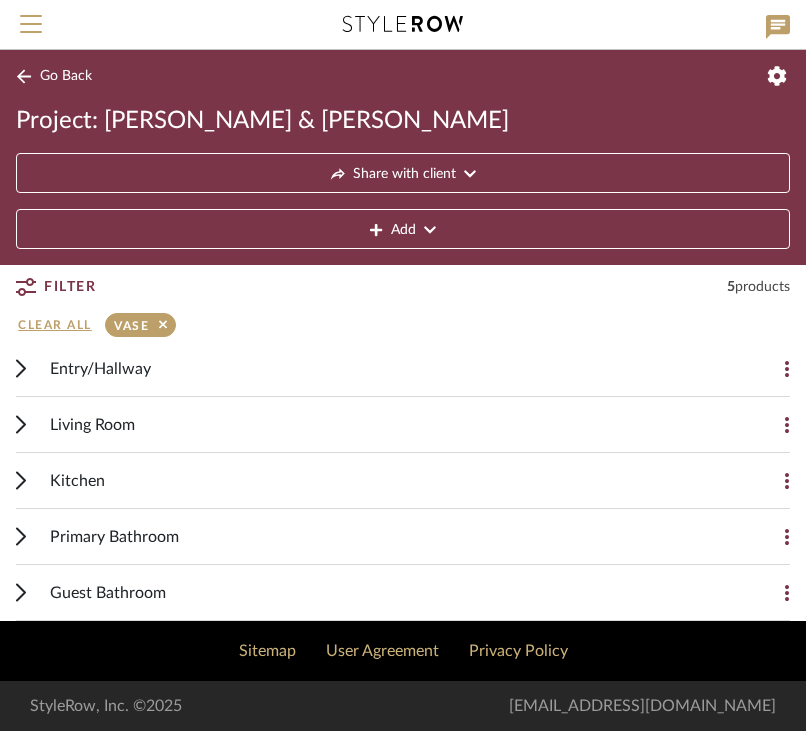 click on "Primary Bathroom Add Item" at bounding box center (403, 537) 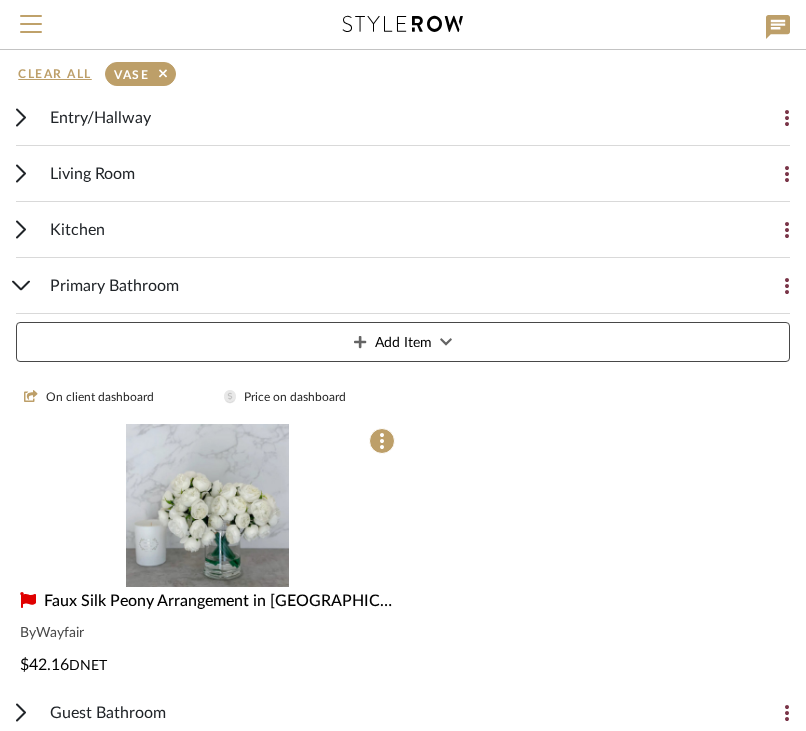 scroll, scrollTop: 256, scrollLeft: 0, axis: vertical 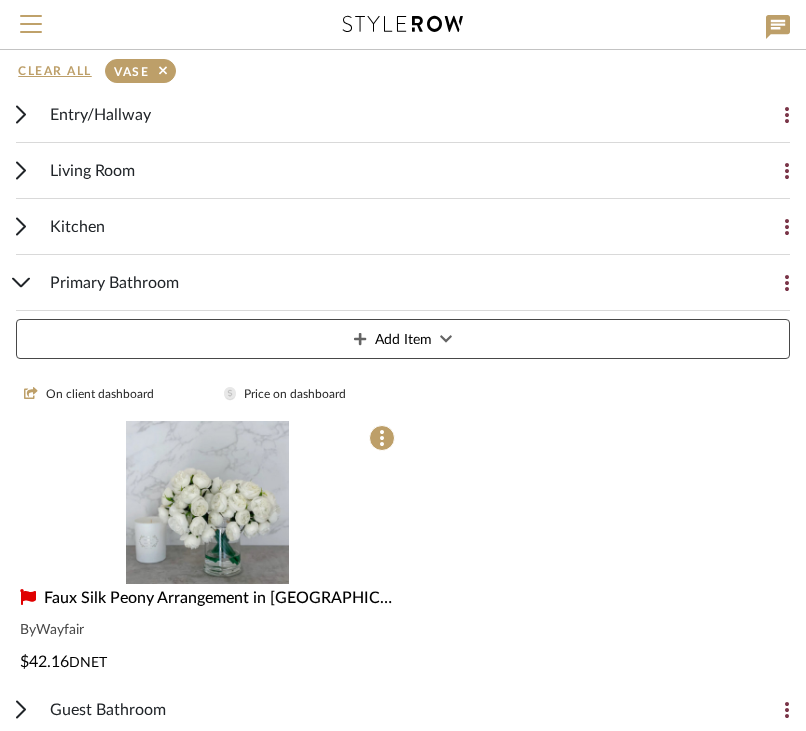 click 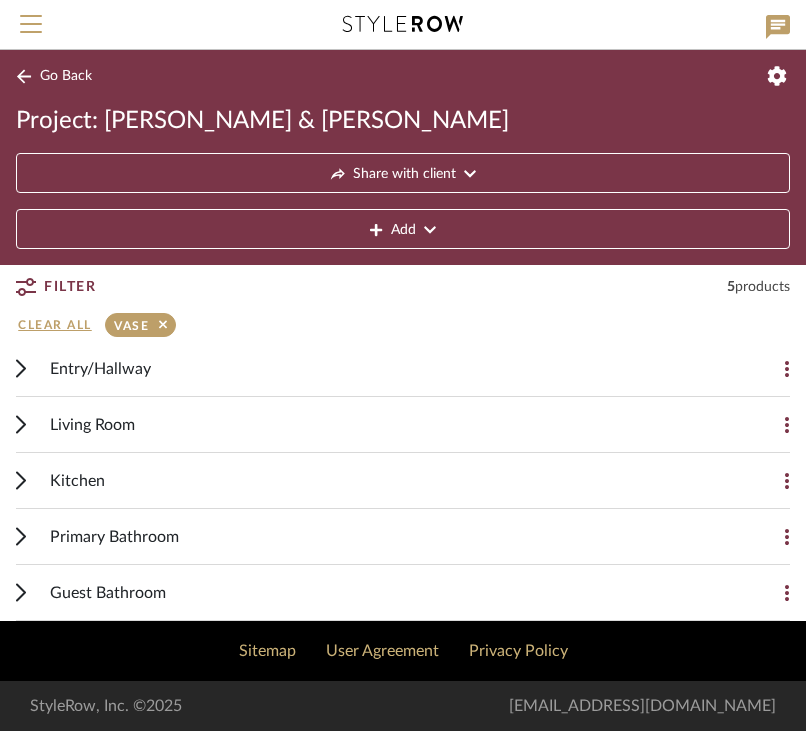 click 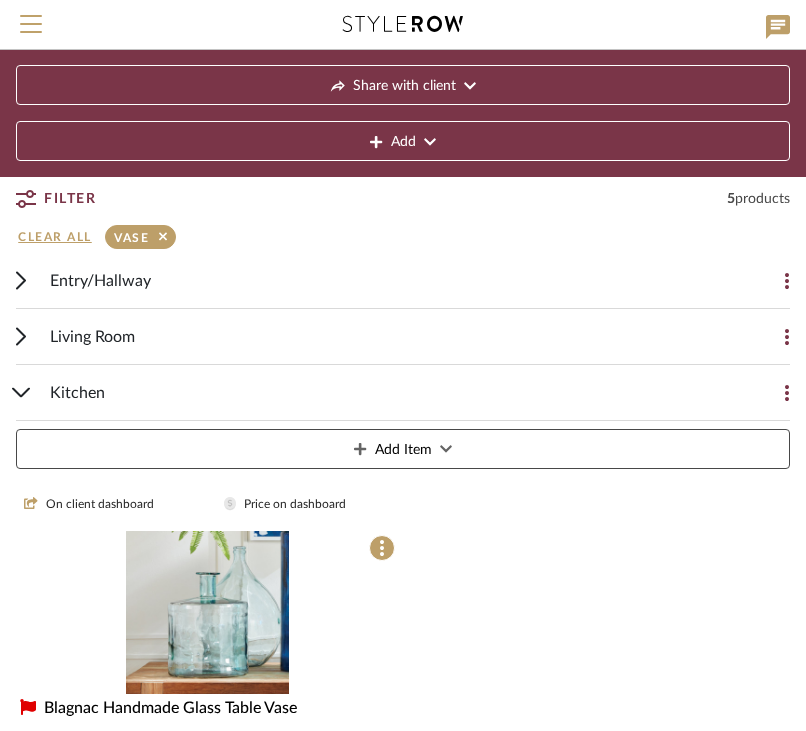 scroll, scrollTop: 117, scrollLeft: 0, axis: vertical 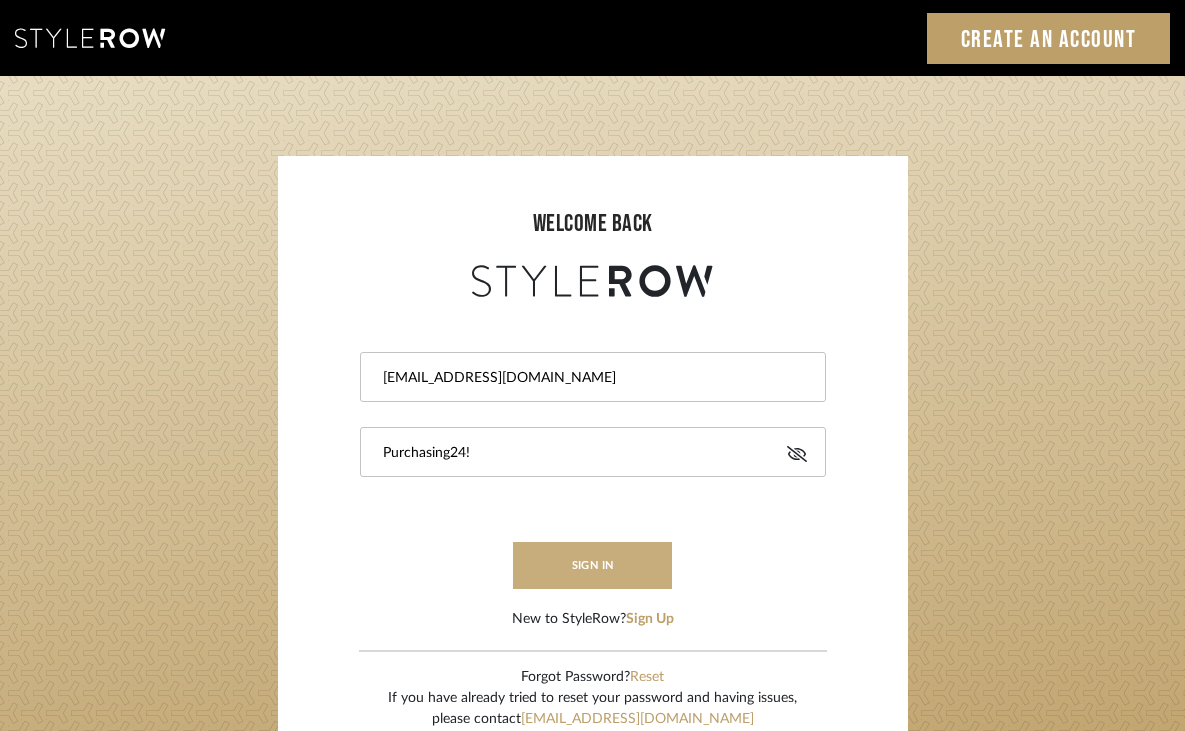 click on "sign in" at bounding box center [593, 565] 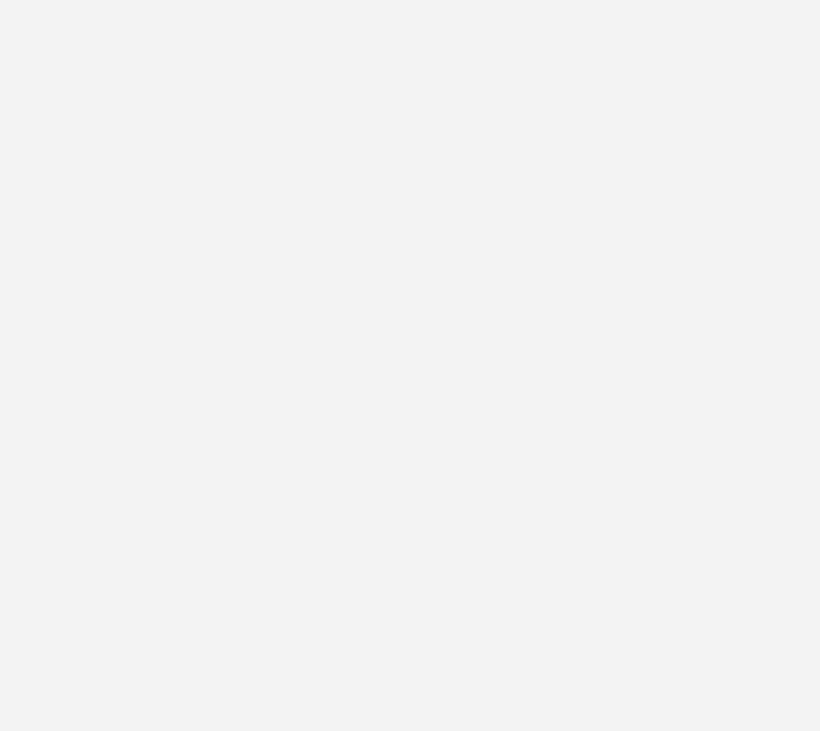 scroll, scrollTop: 0, scrollLeft: 0, axis: both 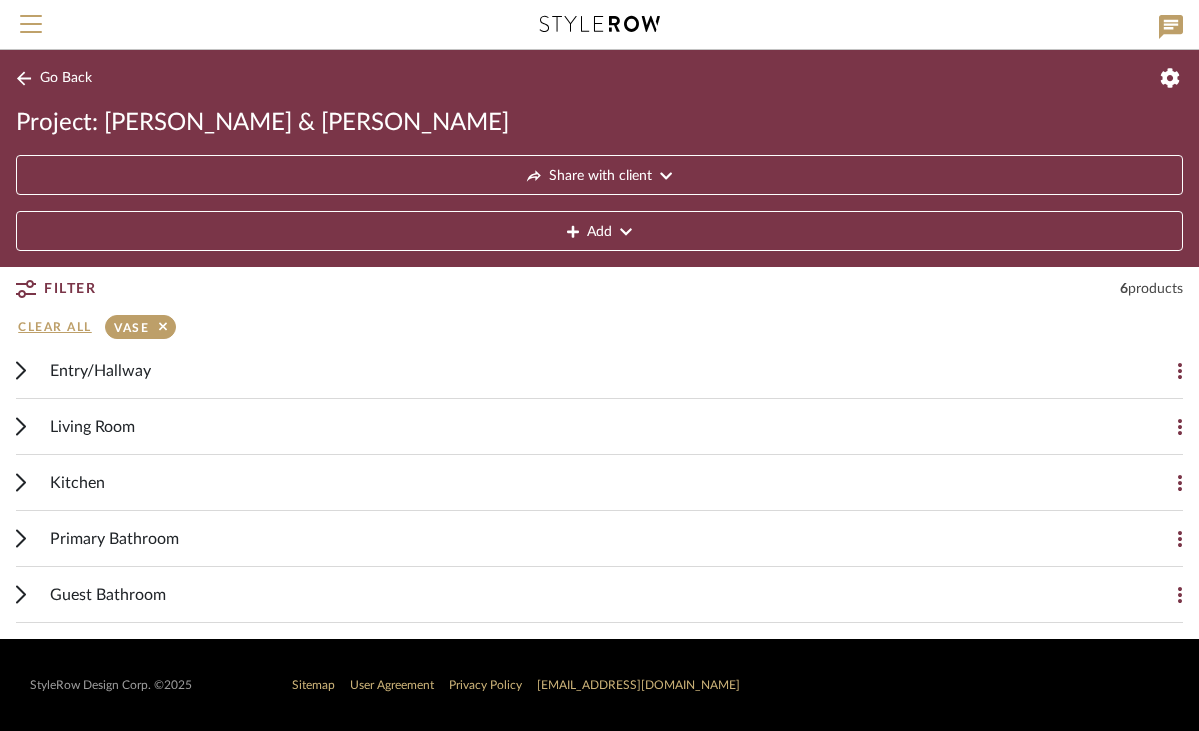 click on "Kitchen" at bounding box center (584, 482) 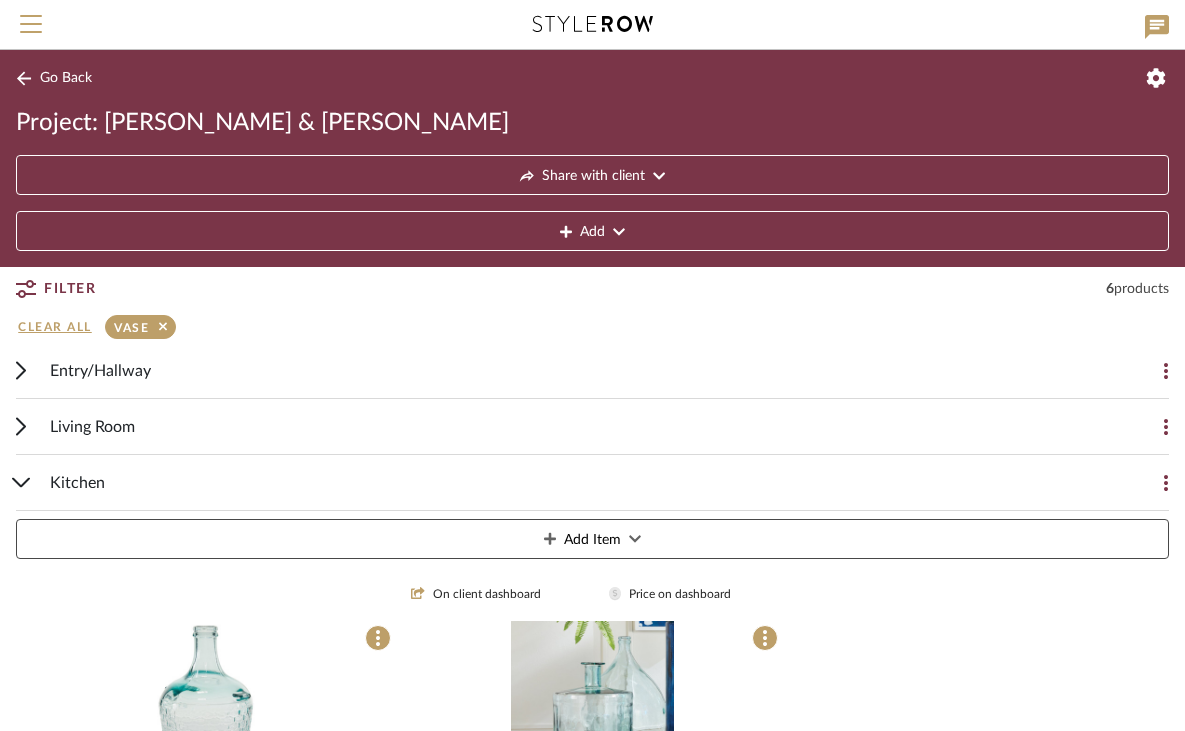 scroll, scrollTop: 59, scrollLeft: 0, axis: vertical 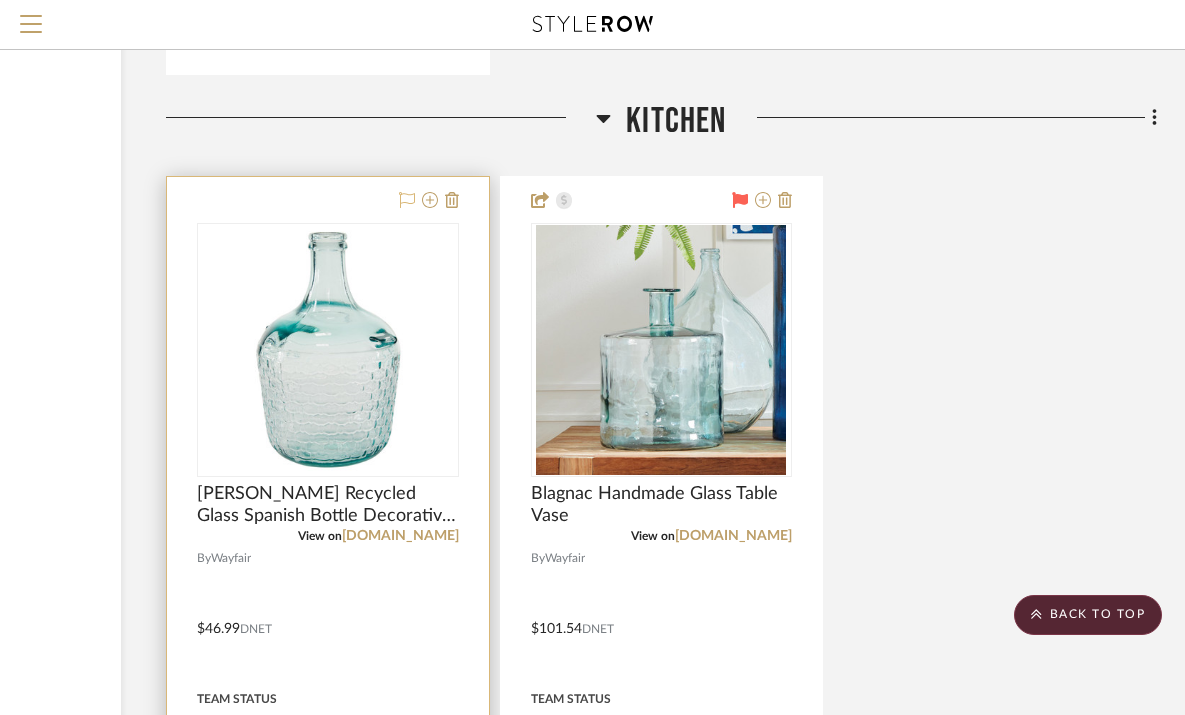 click 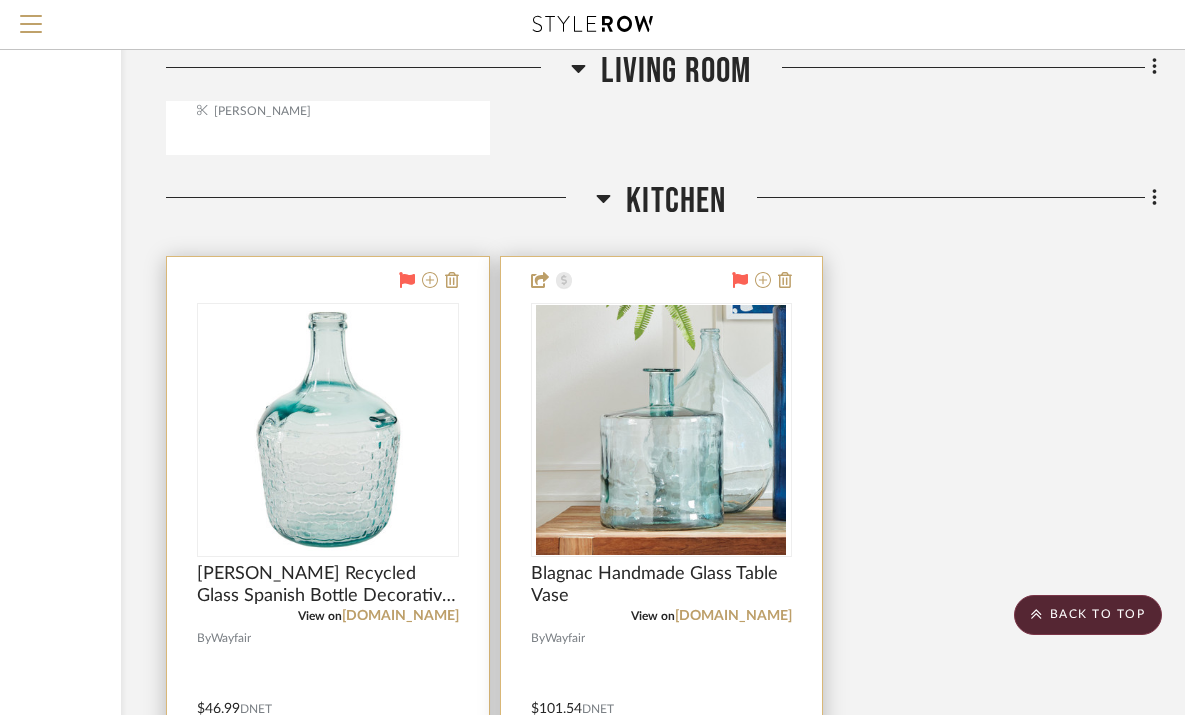 scroll, scrollTop: 2233, scrollLeft: 255, axis: both 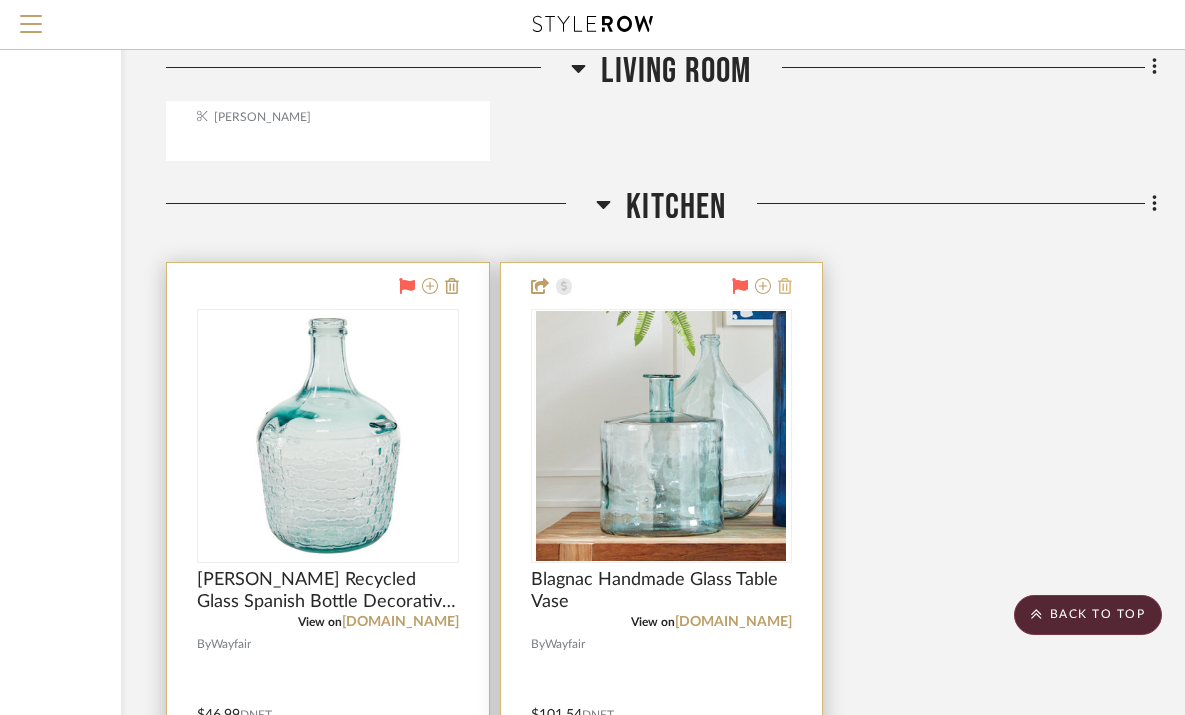 click 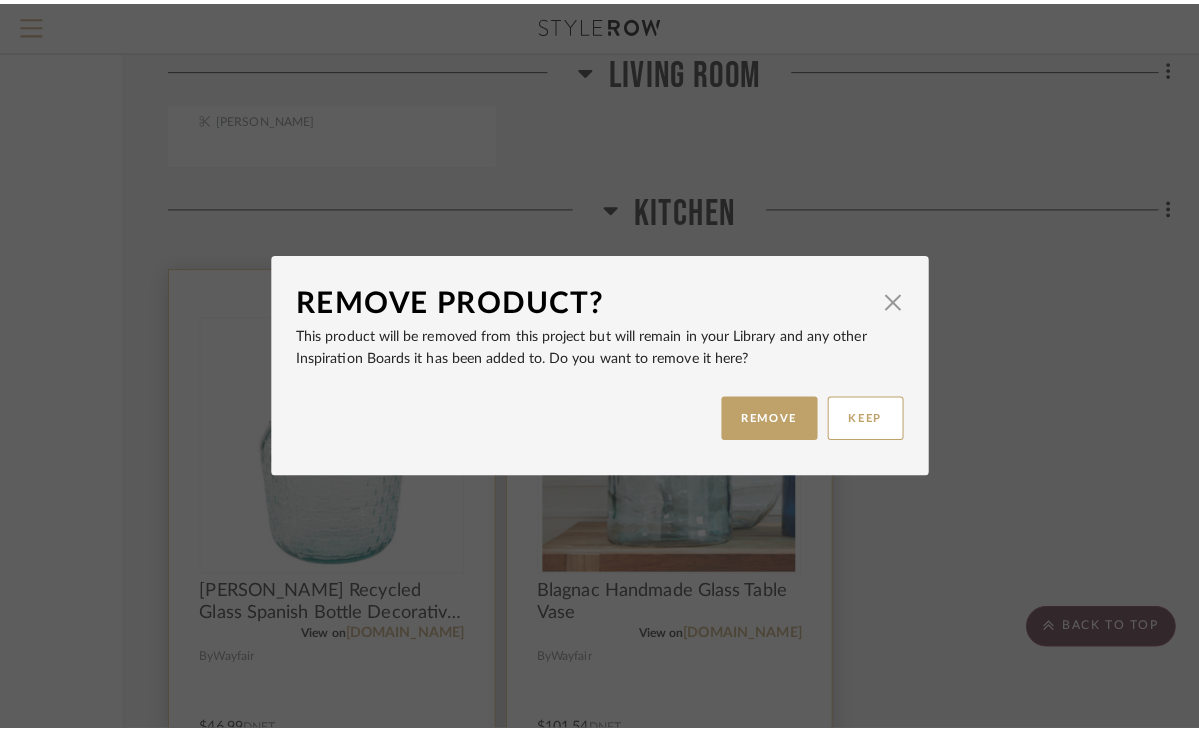 scroll, scrollTop: 0, scrollLeft: 0, axis: both 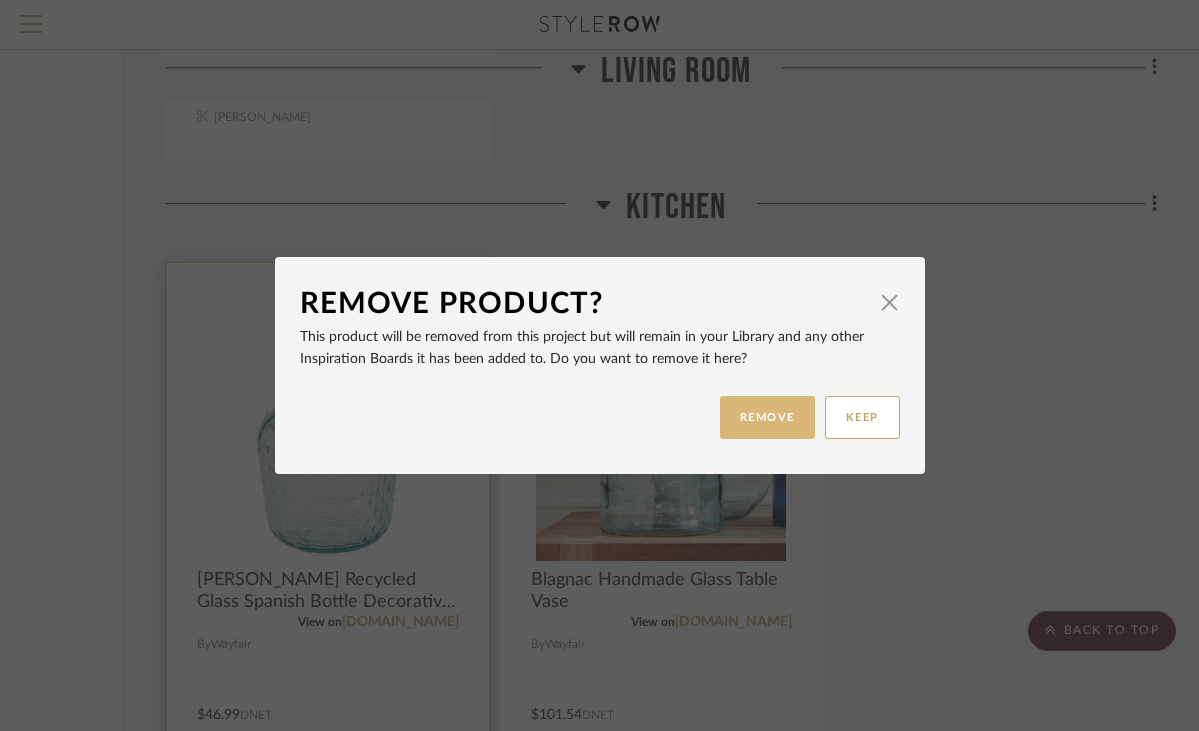 click on "REMOVE" at bounding box center (767, 417) 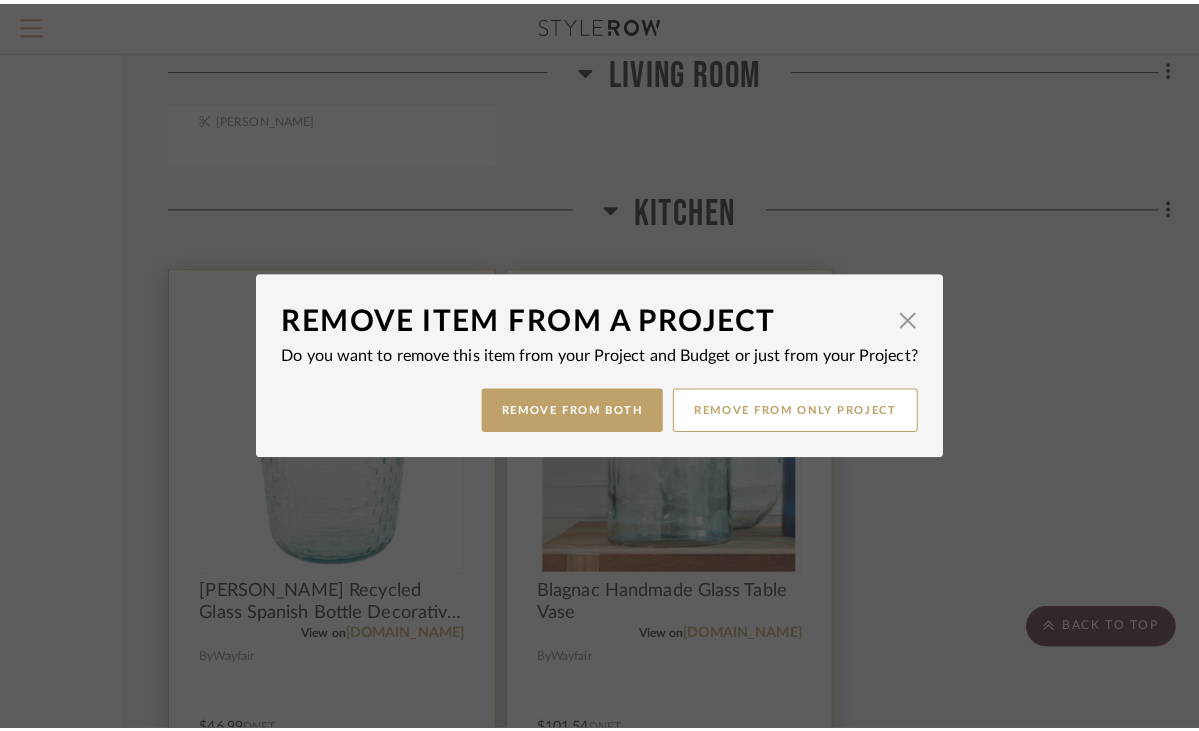 scroll, scrollTop: 0, scrollLeft: 0, axis: both 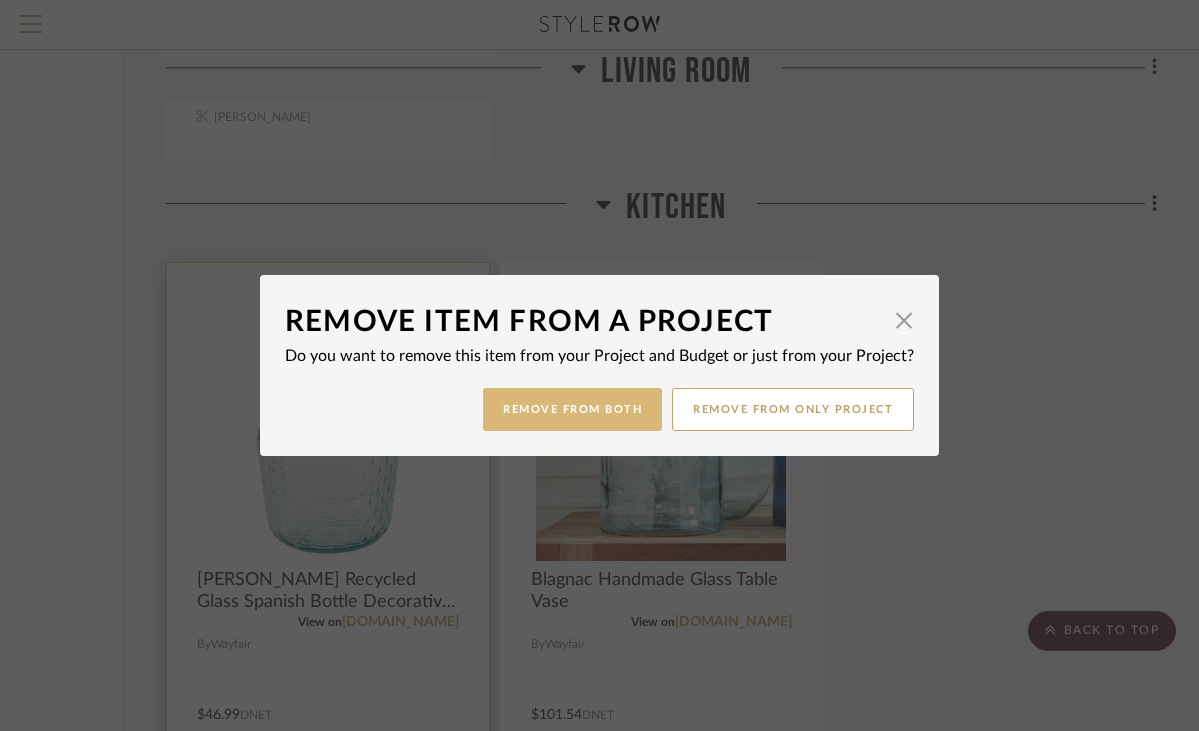 click on "Remove from Both" at bounding box center (572, 409) 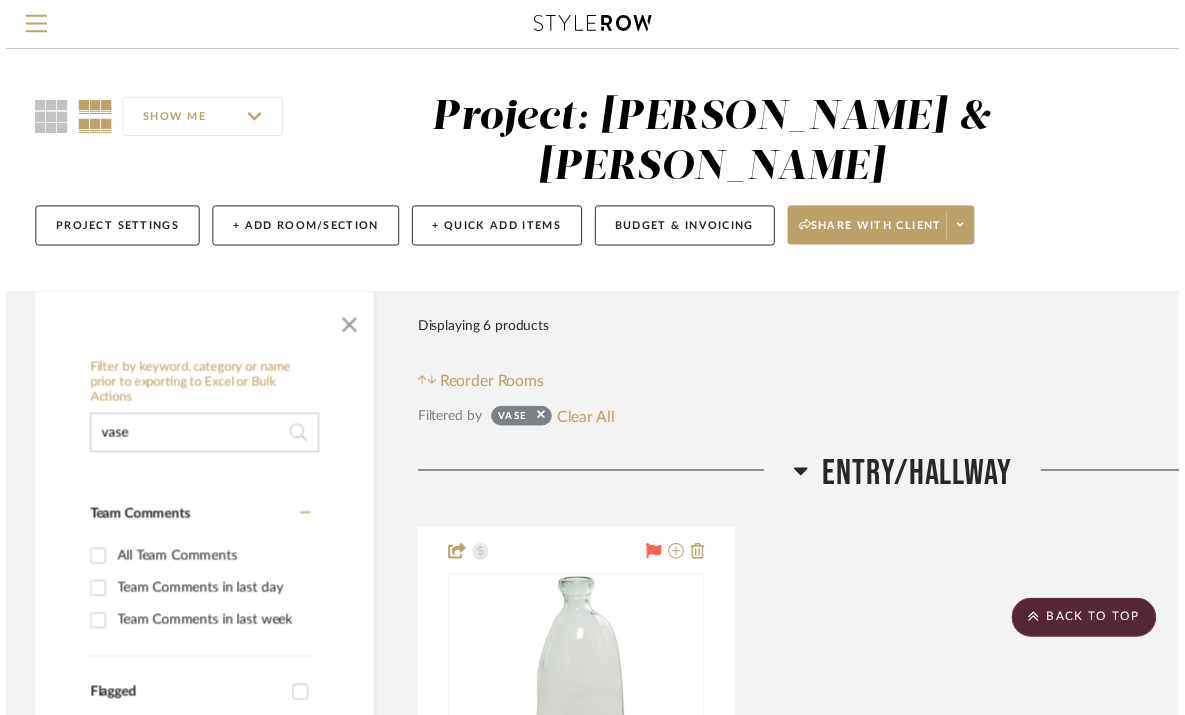 scroll, scrollTop: 2233, scrollLeft: 255, axis: both 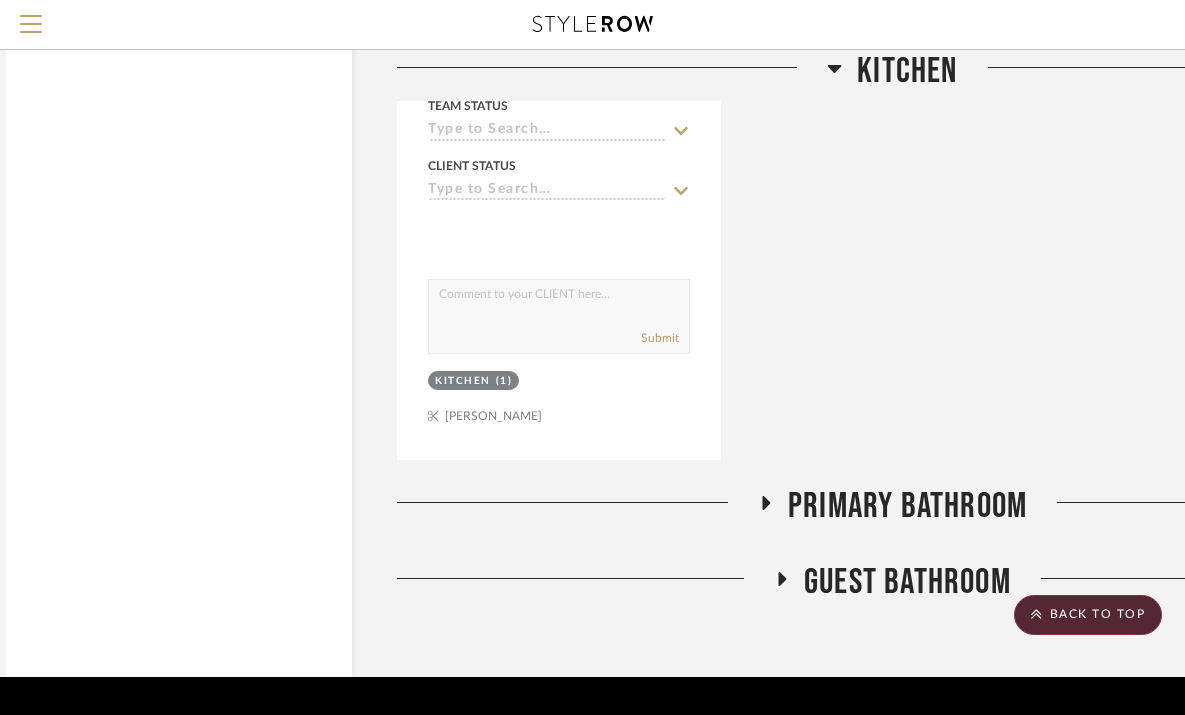 click 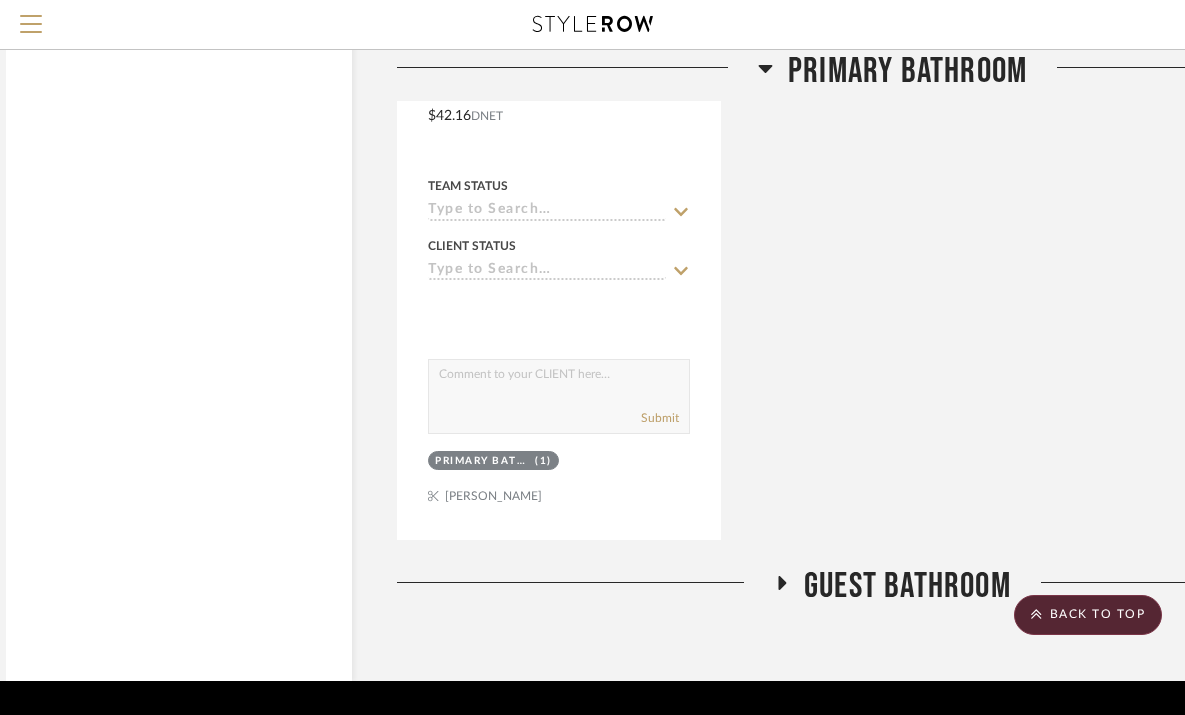 scroll, scrollTop: 3813, scrollLeft: 24, axis: both 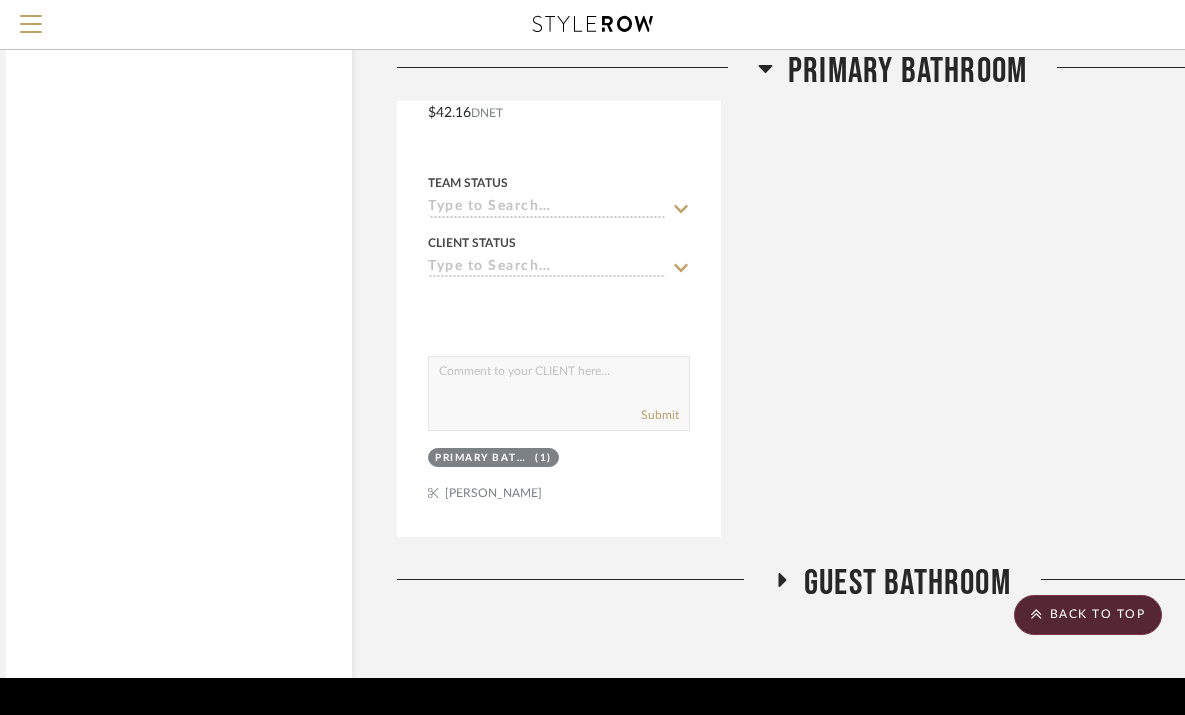 click 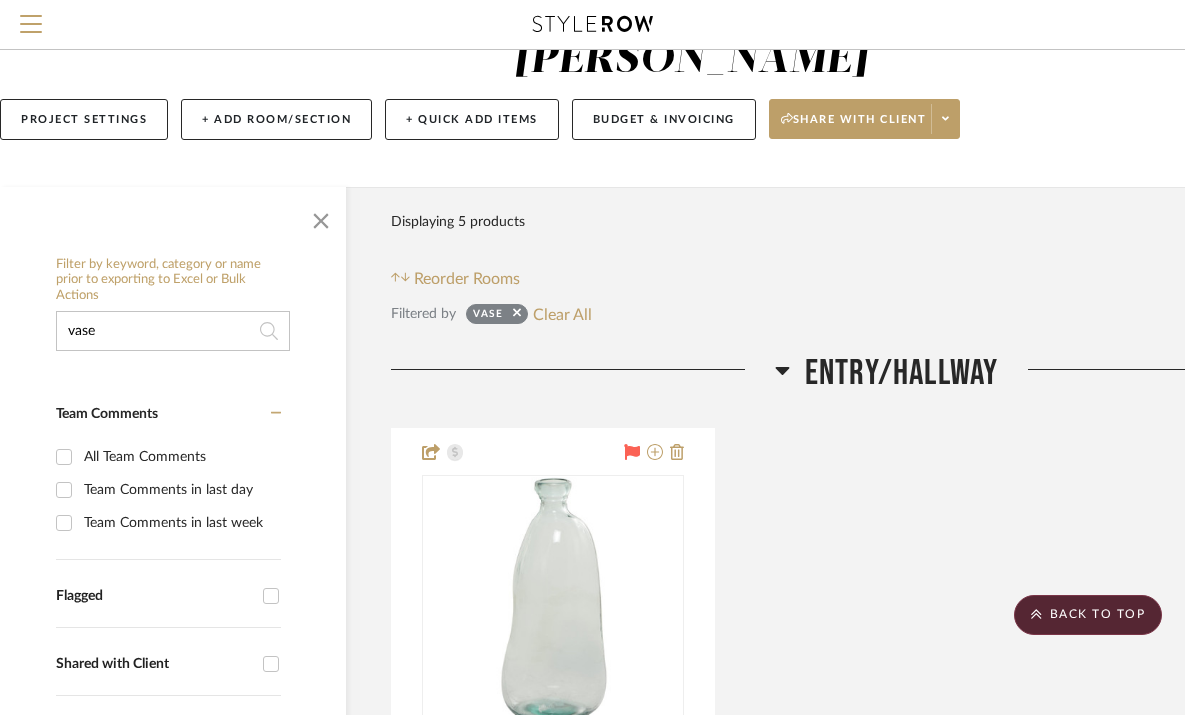 scroll, scrollTop: 0, scrollLeft: 30, axis: horizontal 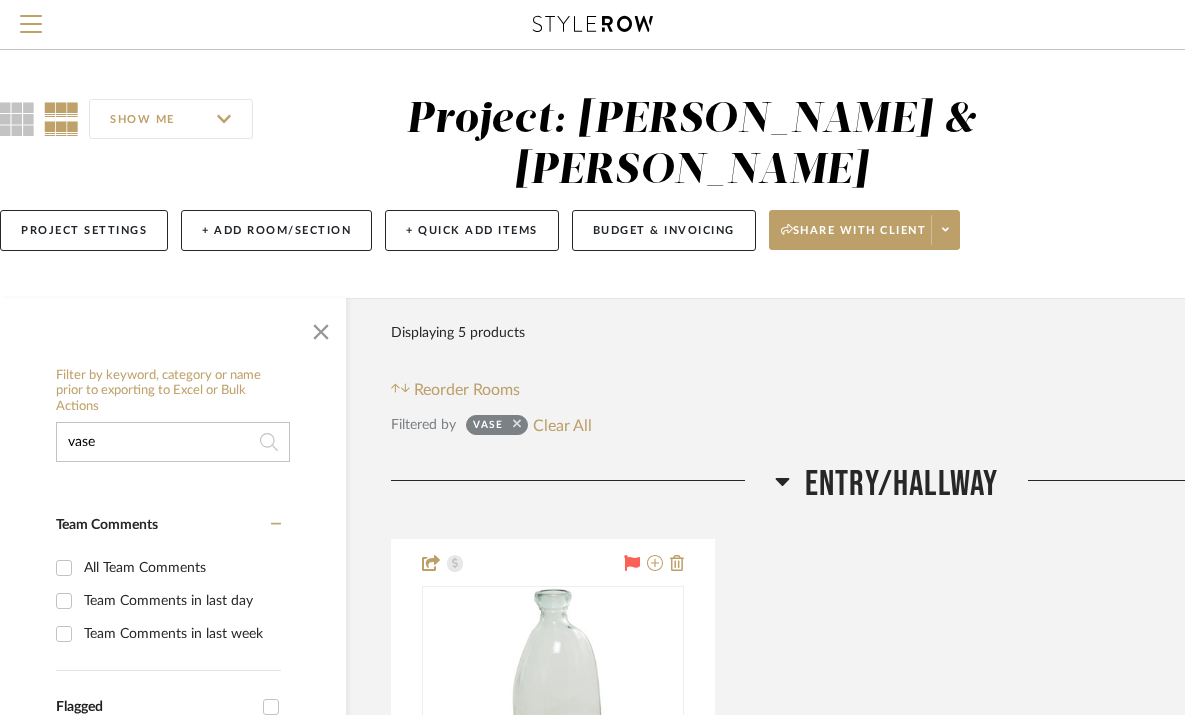 click 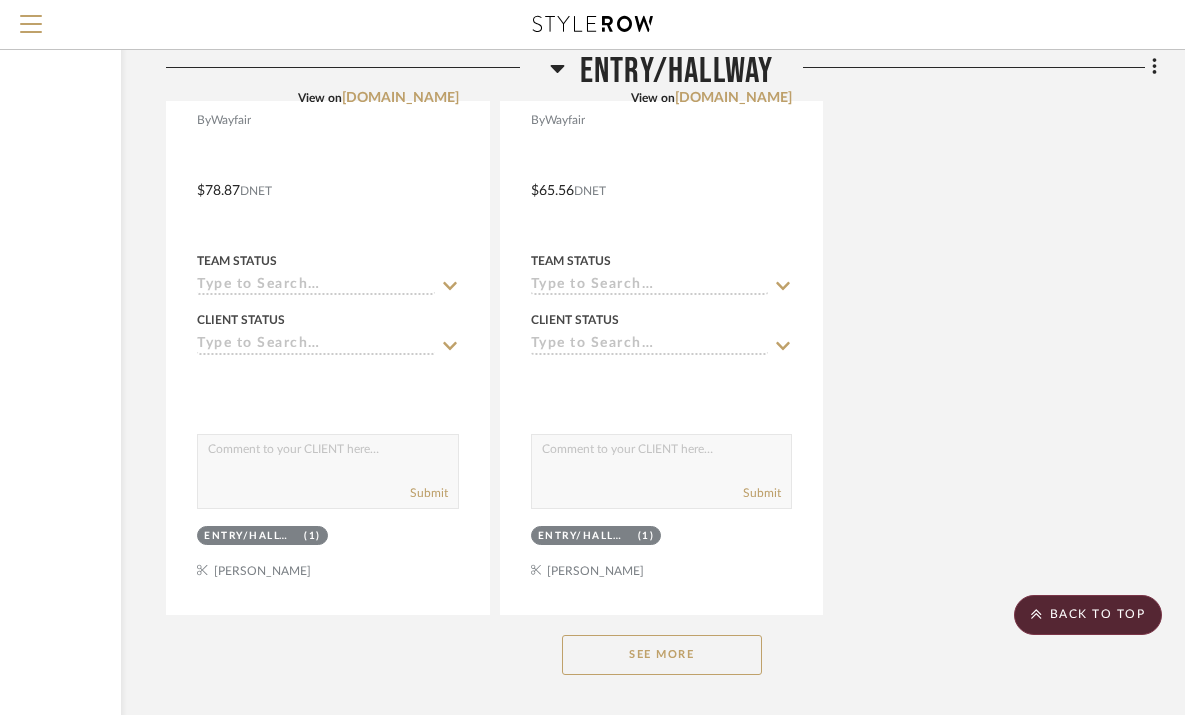 scroll, scrollTop: 4424, scrollLeft: 255, axis: both 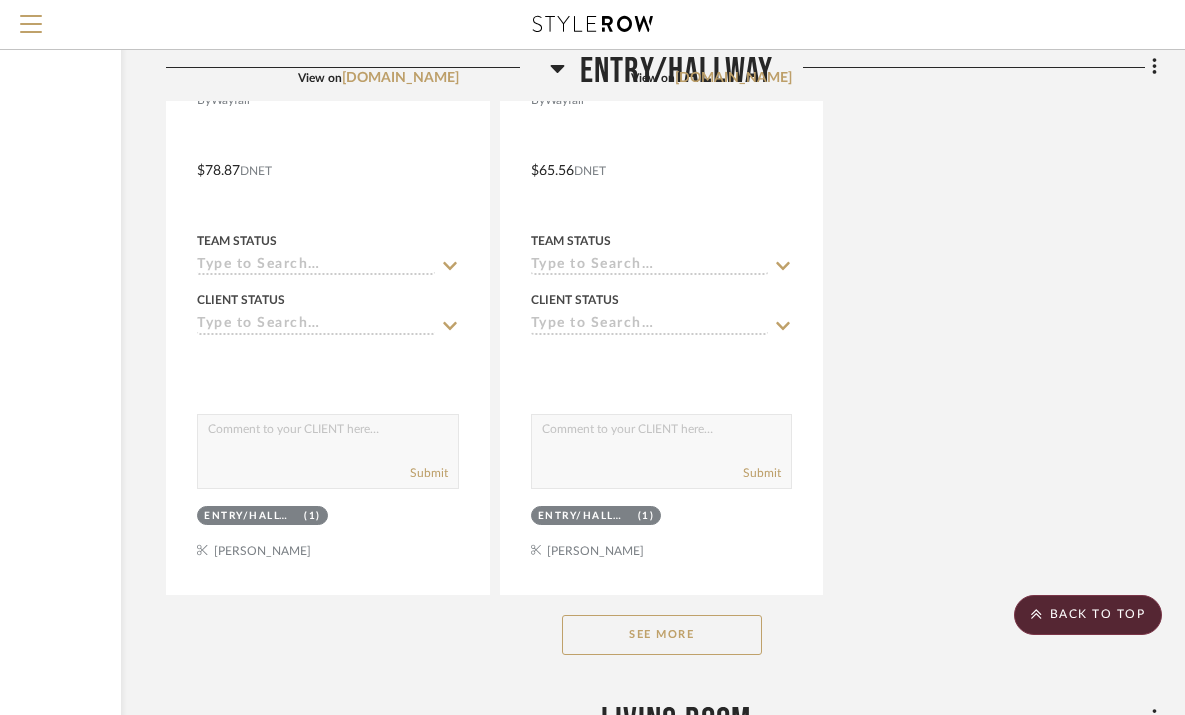 click on "See More" 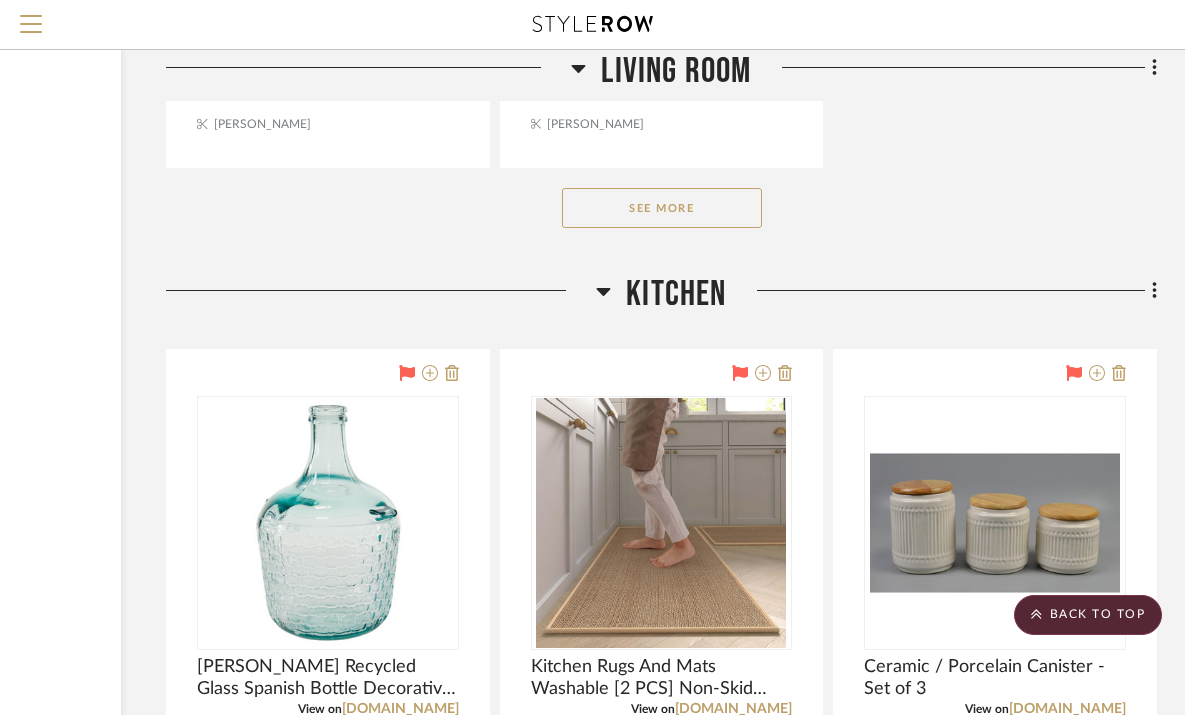 scroll, scrollTop: 9455, scrollLeft: 255, axis: both 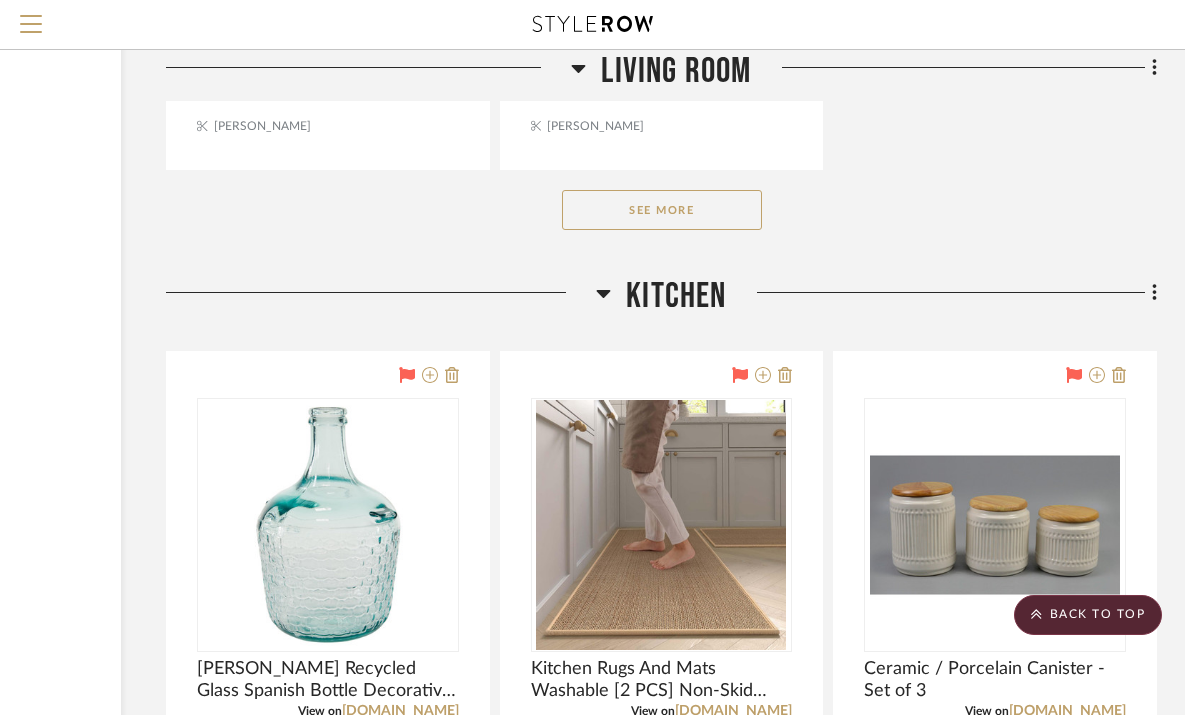 click on "See More" 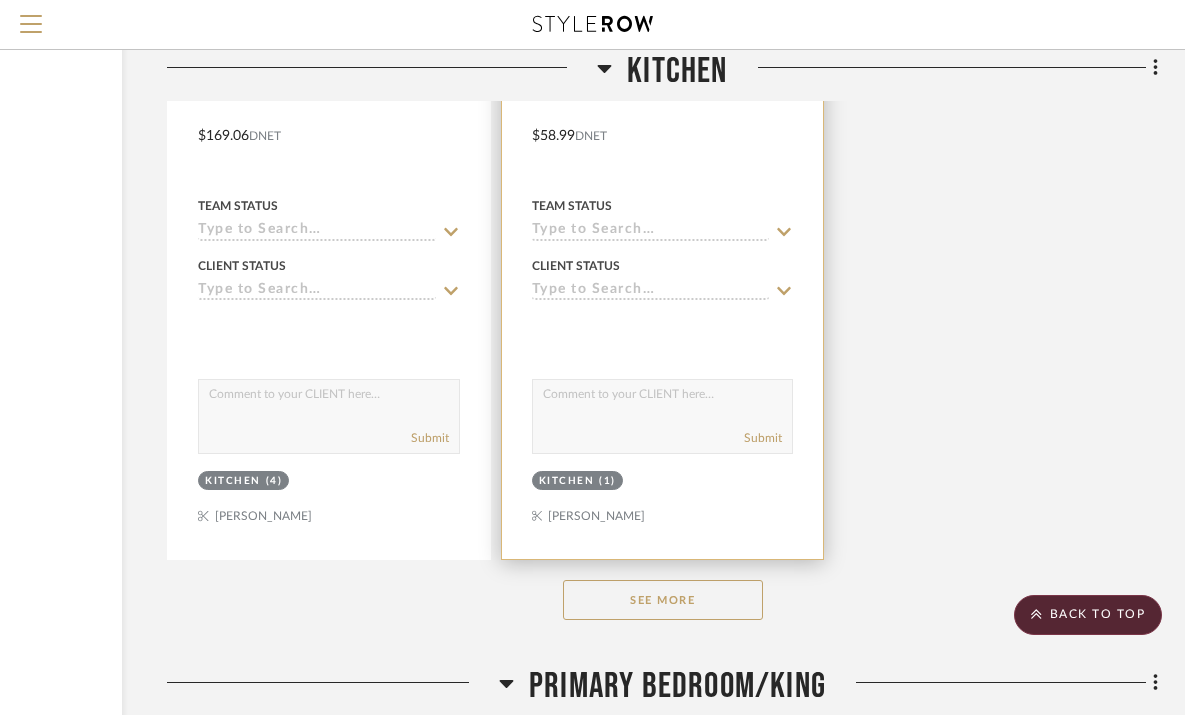 scroll, scrollTop: 15459, scrollLeft: 254, axis: both 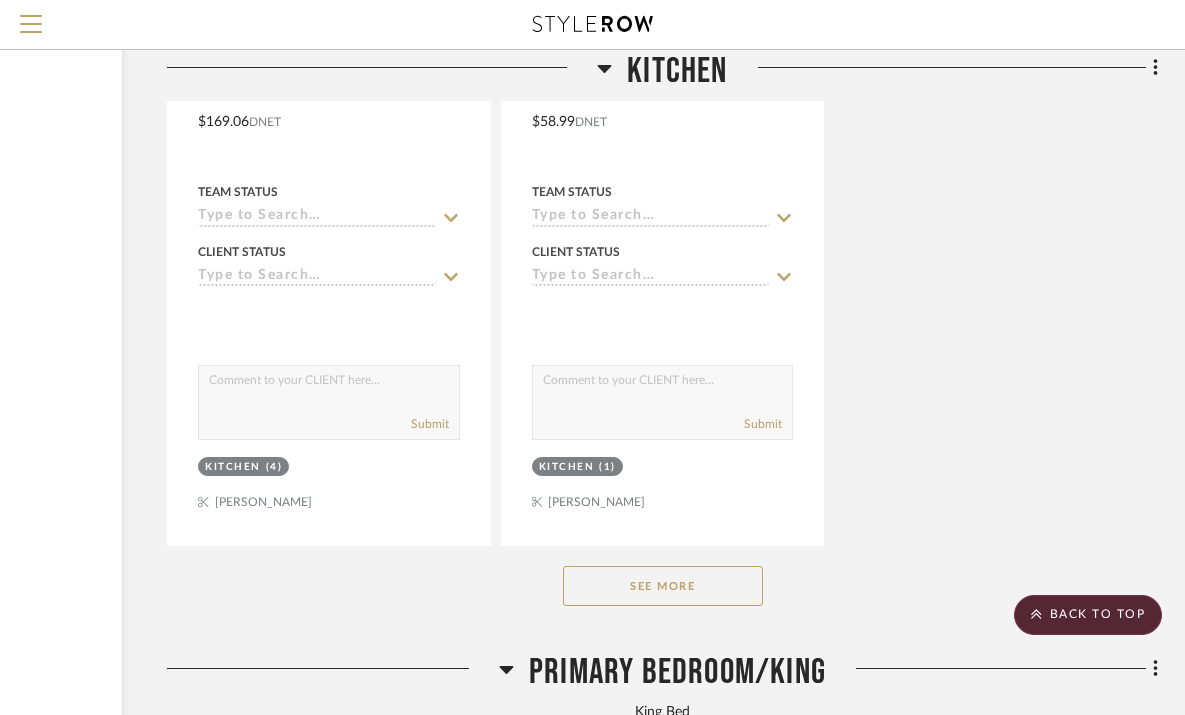 click on "See More" 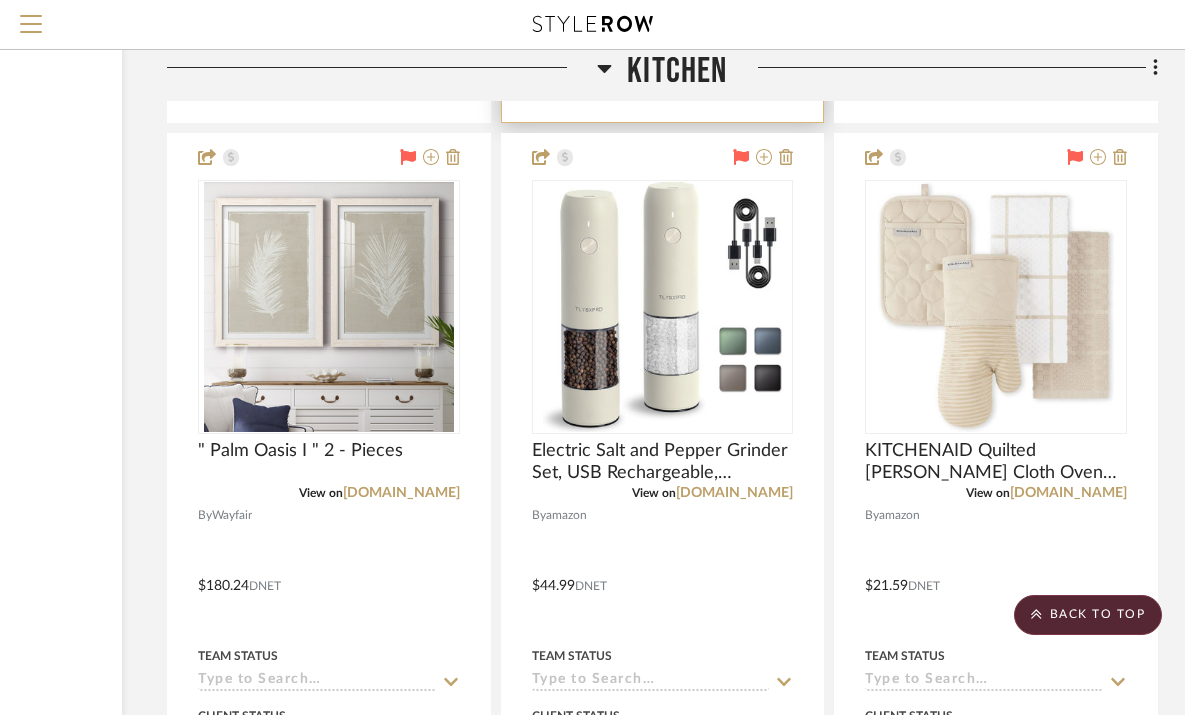 scroll, scrollTop: 16781, scrollLeft: 254, axis: both 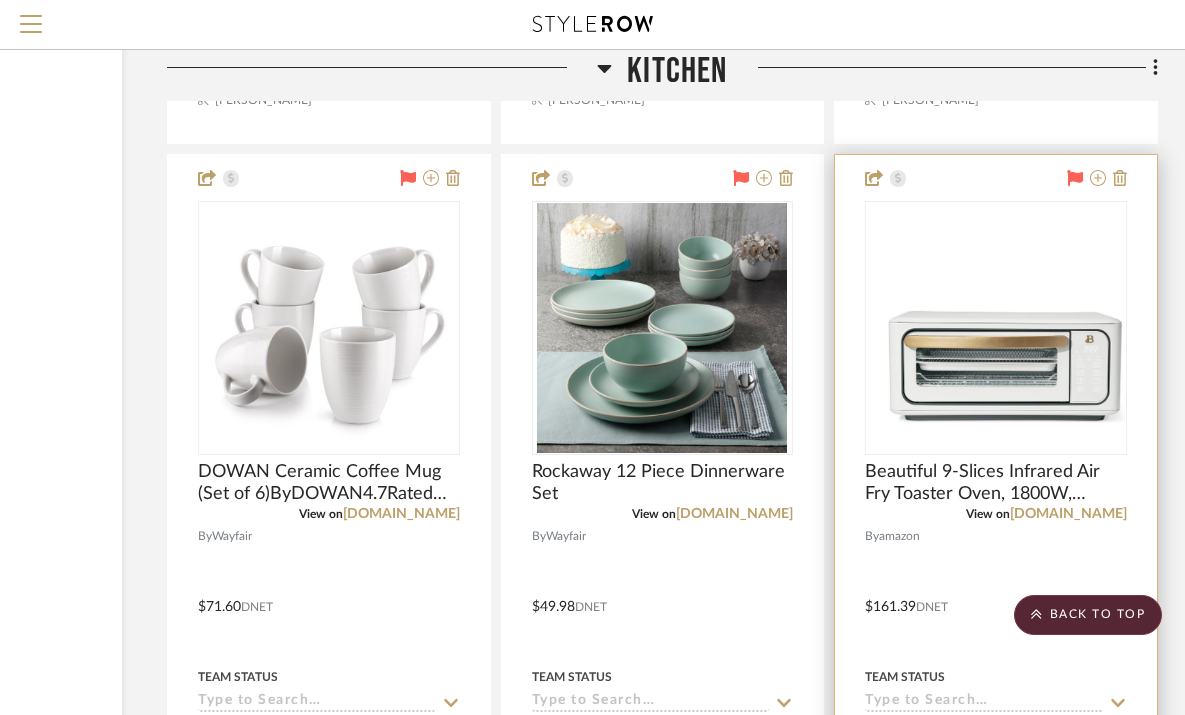 type 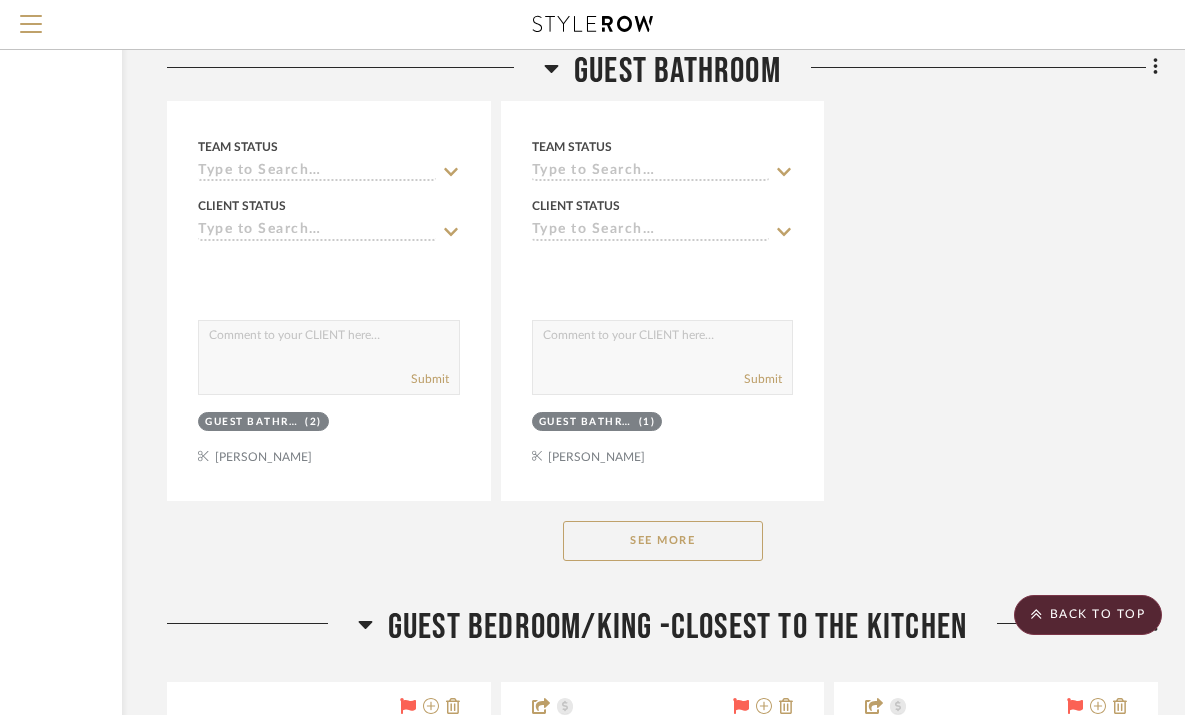 scroll, scrollTop: 24023, scrollLeft: 254, axis: both 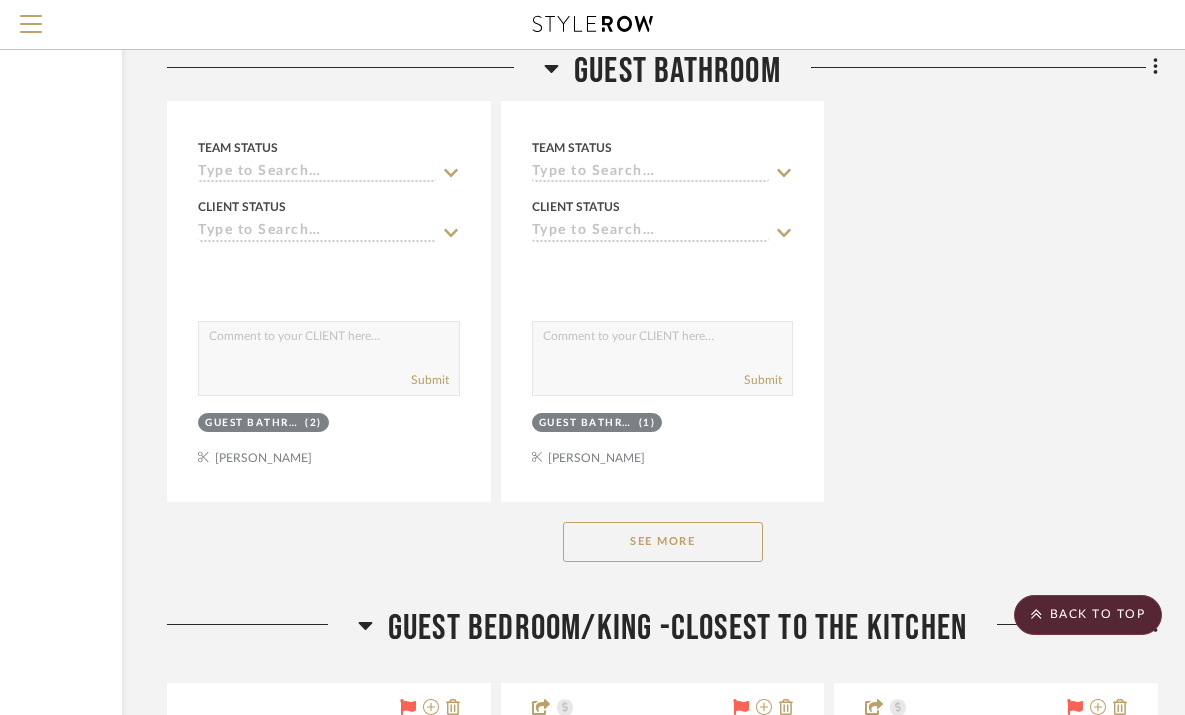 click on "See More" 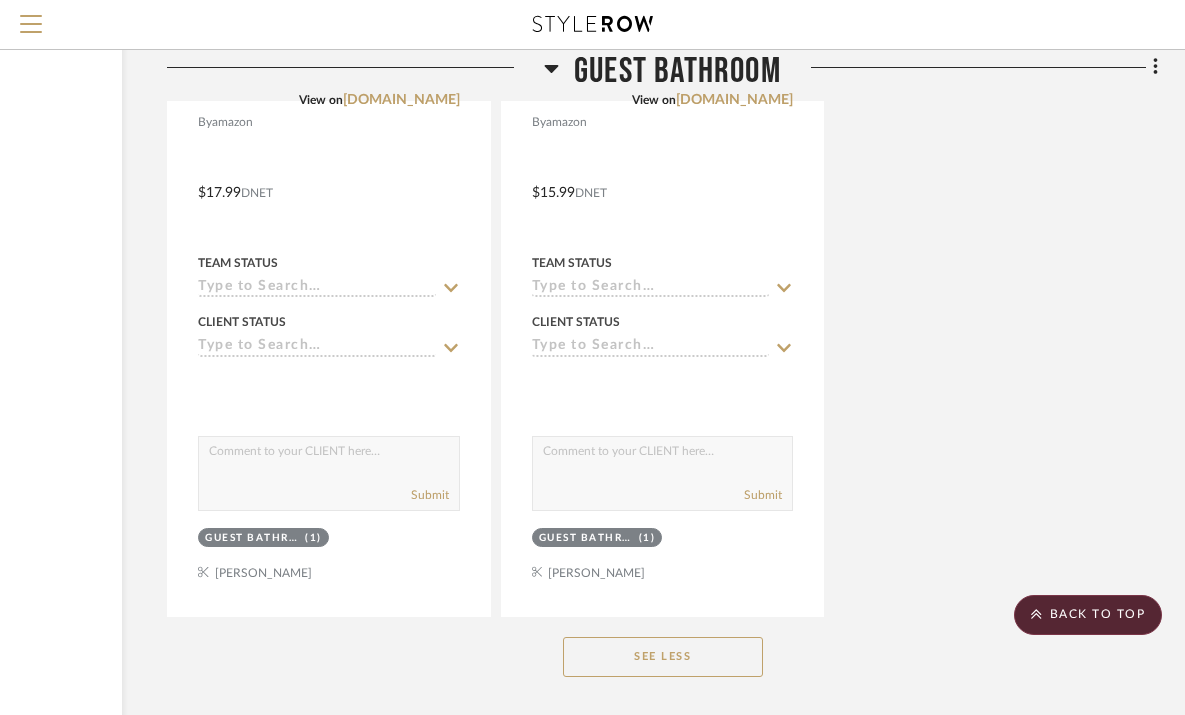 scroll, scrollTop: 27473, scrollLeft: 254, axis: both 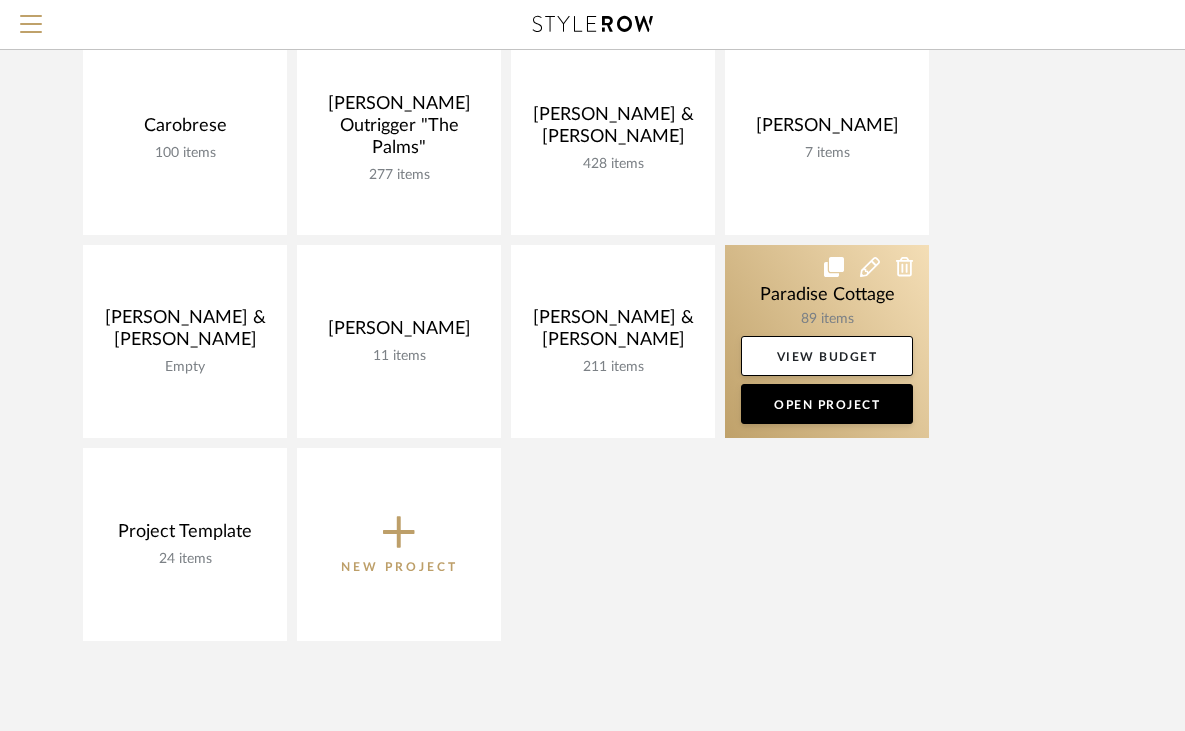 click 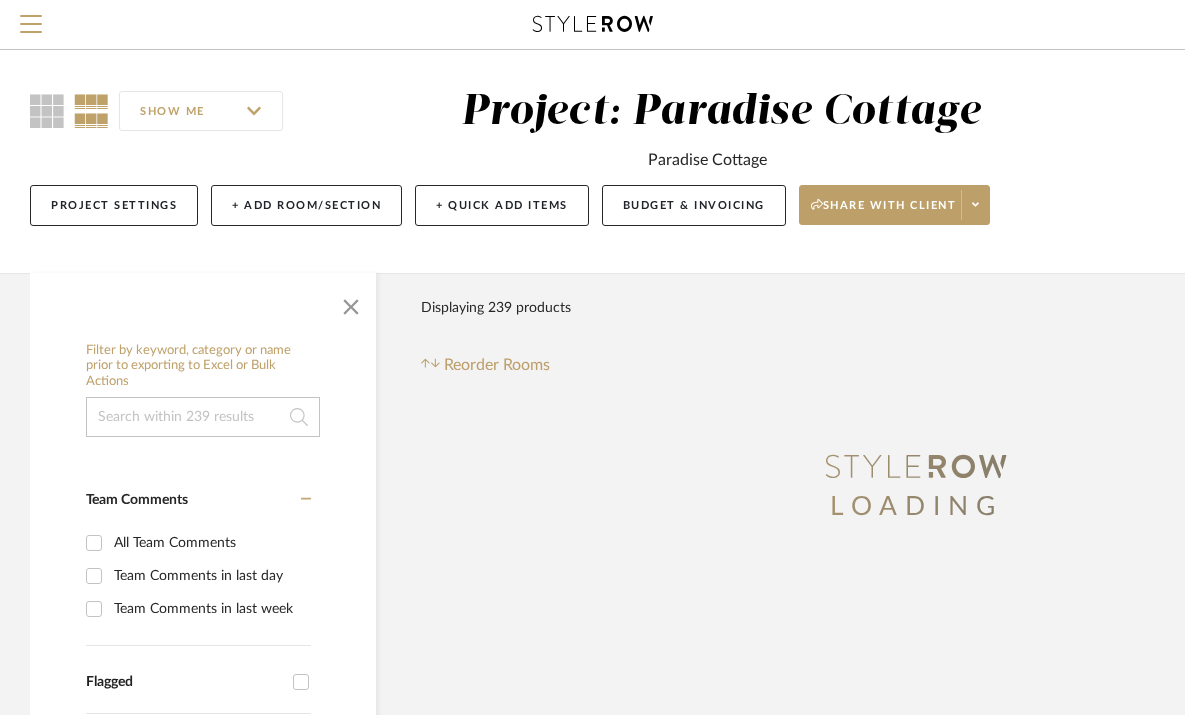 scroll, scrollTop: 0, scrollLeft: 0, axis: both 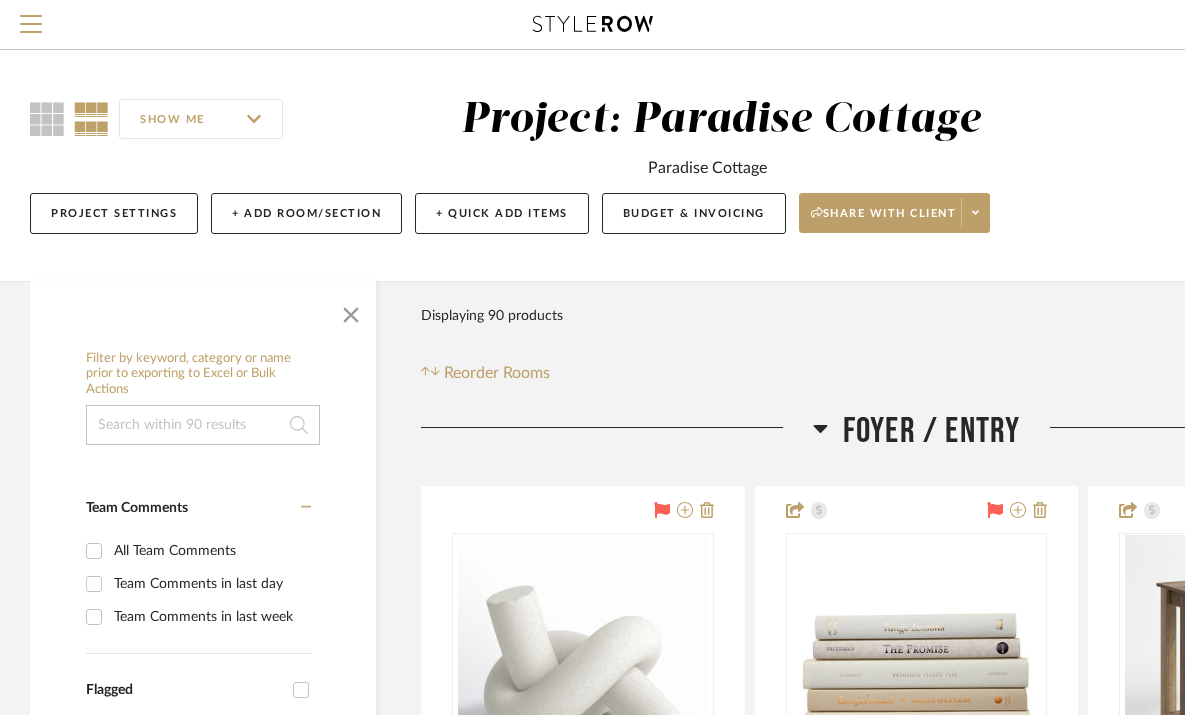click 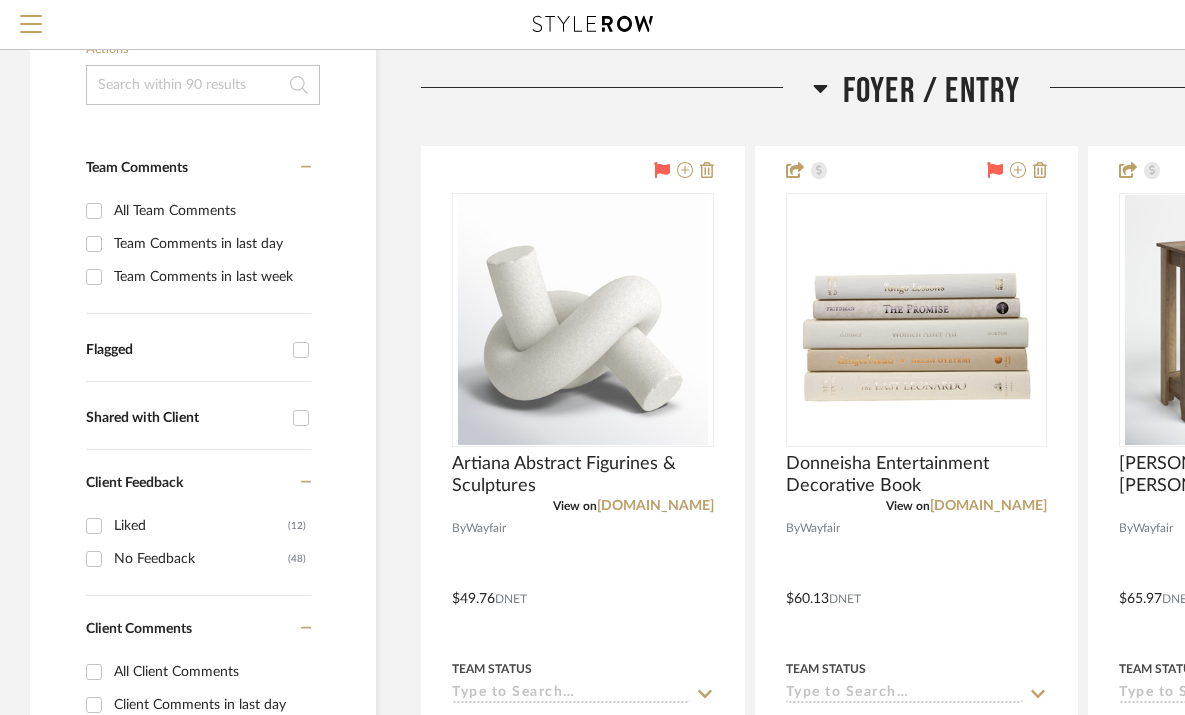 scroll, scrollTop: 373, scrollLeft: 0, axis: vertical 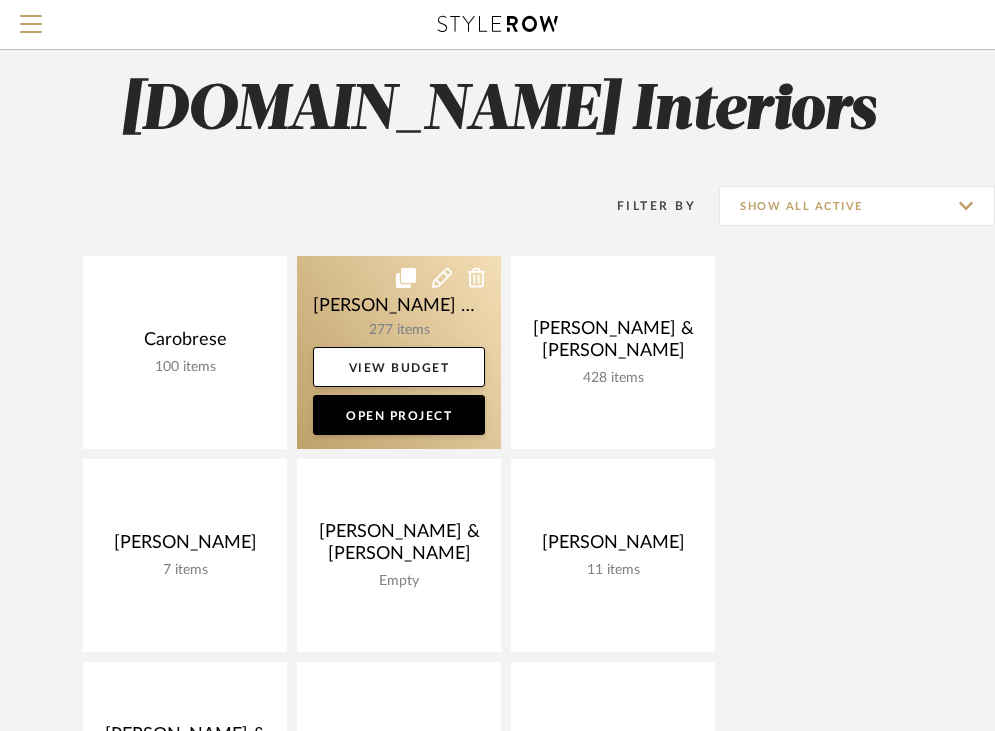 click 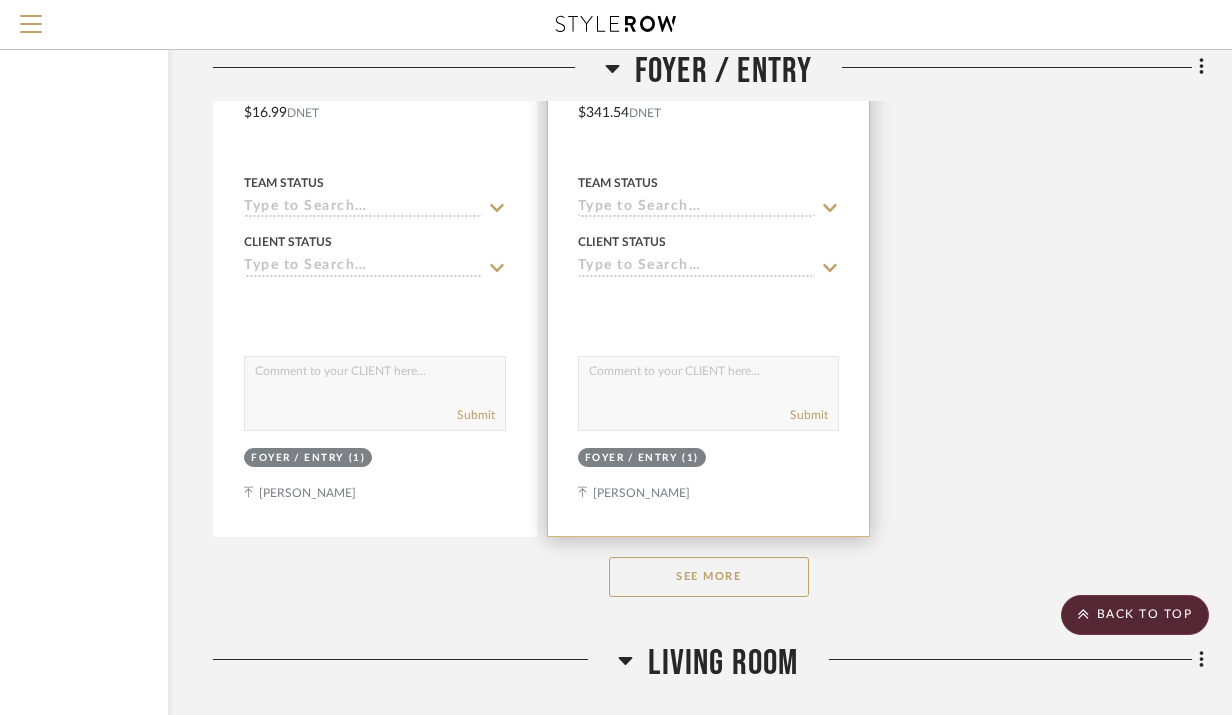scroll, scrollTop: 3599, scrollLeft: 208, axis: both 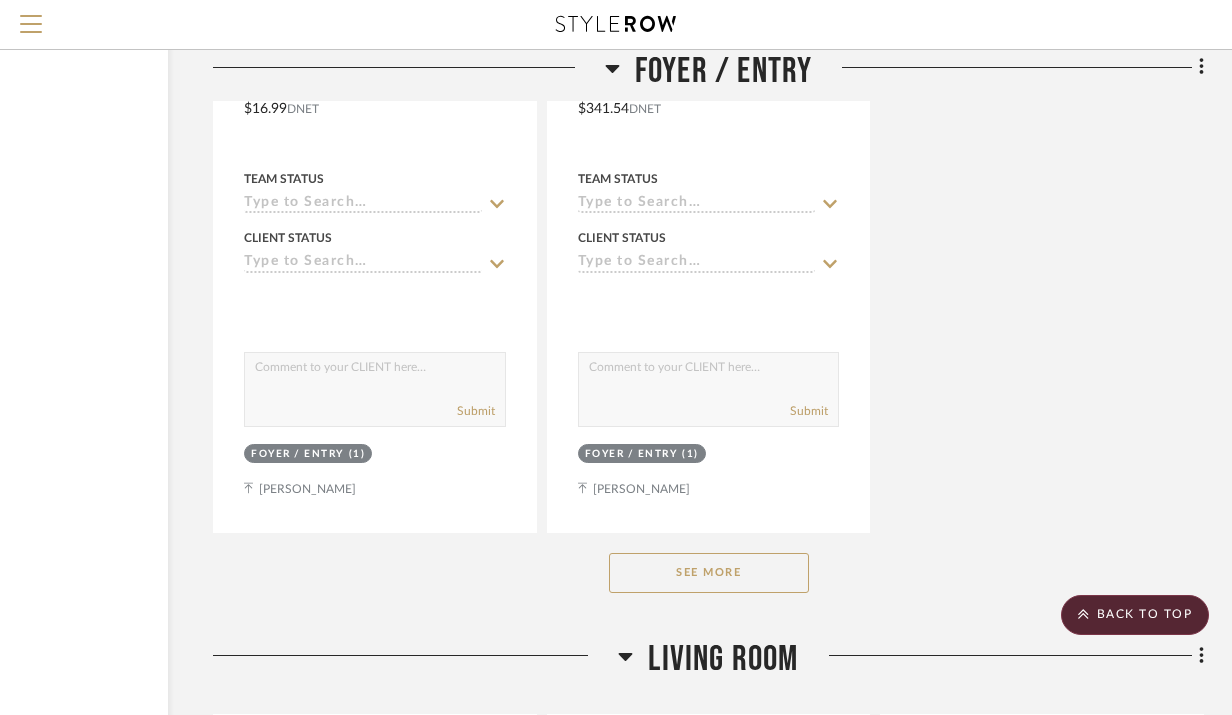 click on "See More" 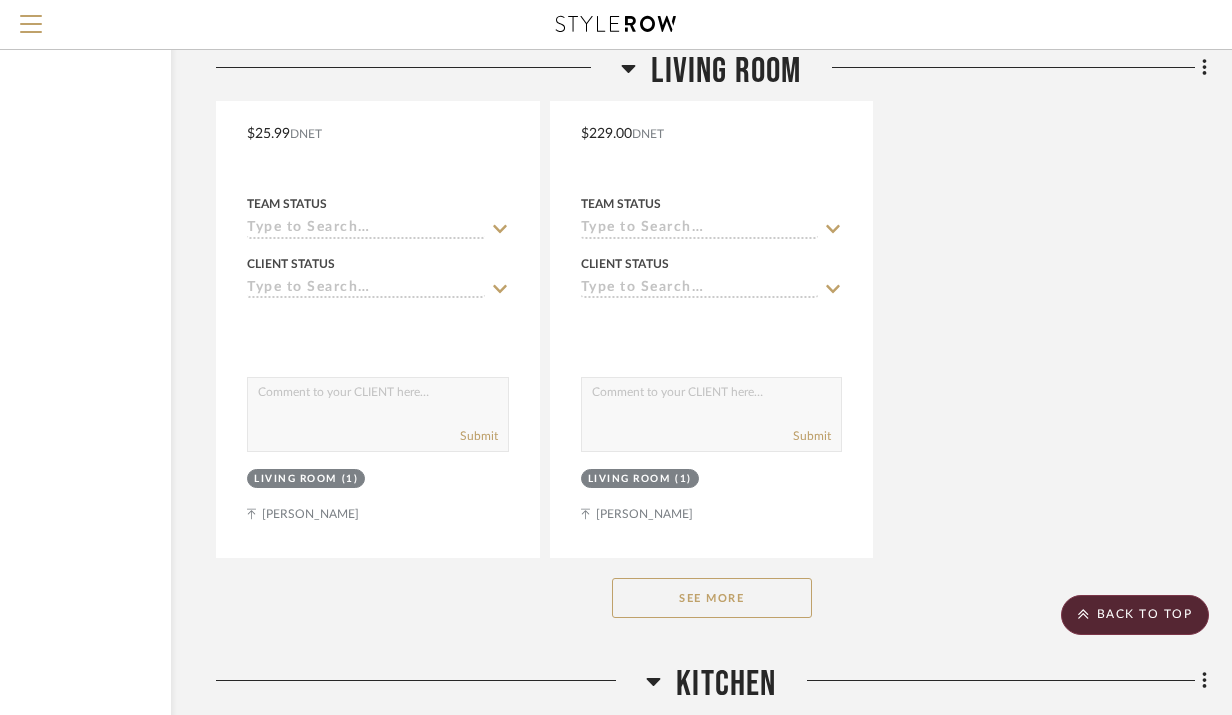 scroll, scrollTop: 8210, scrollLeft: 205, axis: both 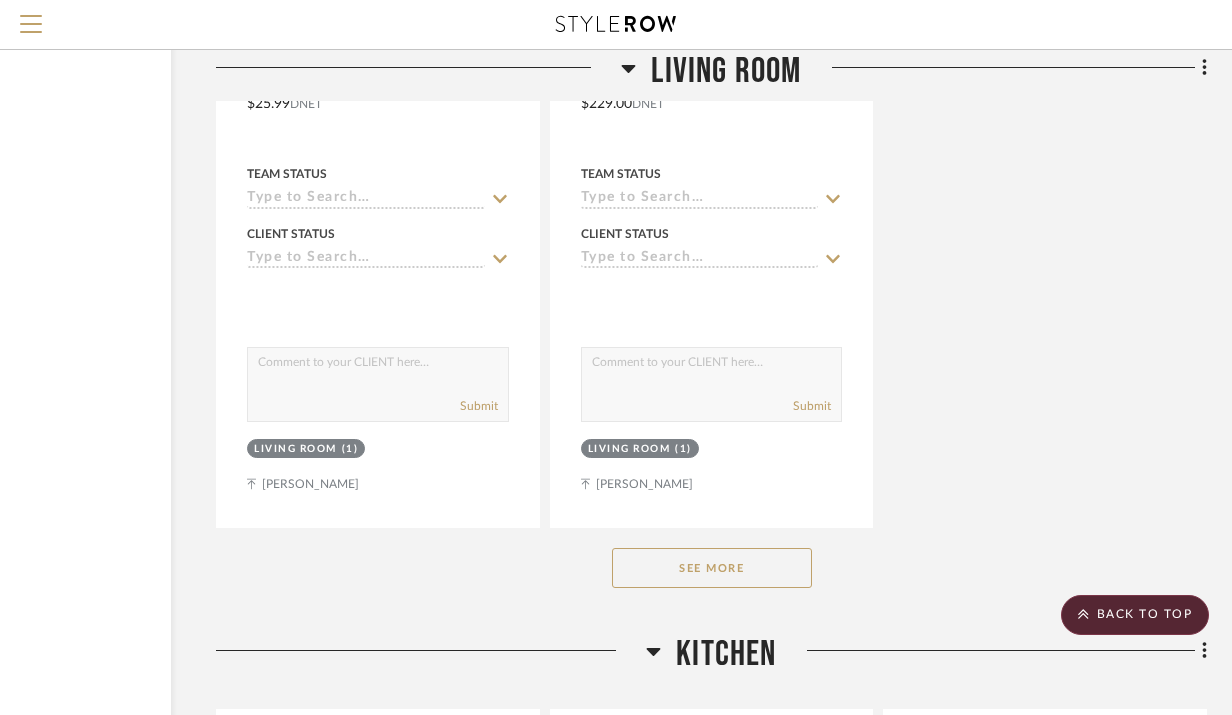 click on "See More" 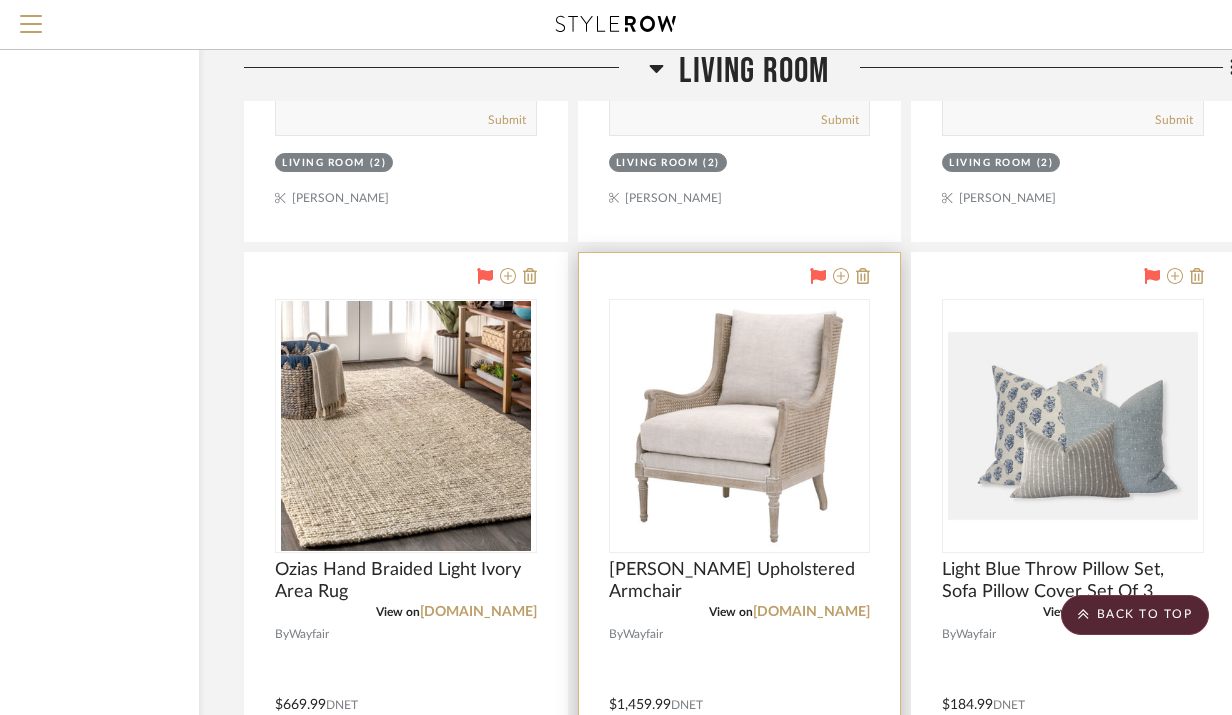 scroll, scrollTop: 12077, scrollLeft: 177, axis: both 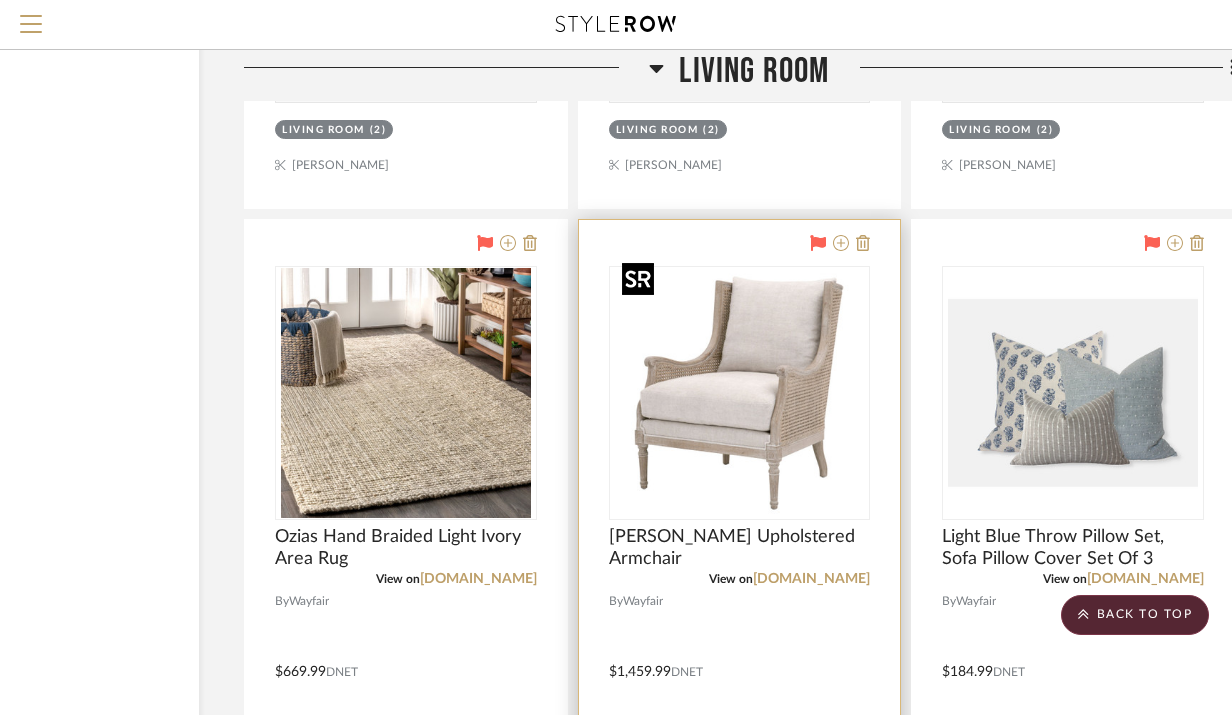 click at bounding box center (740, 393) 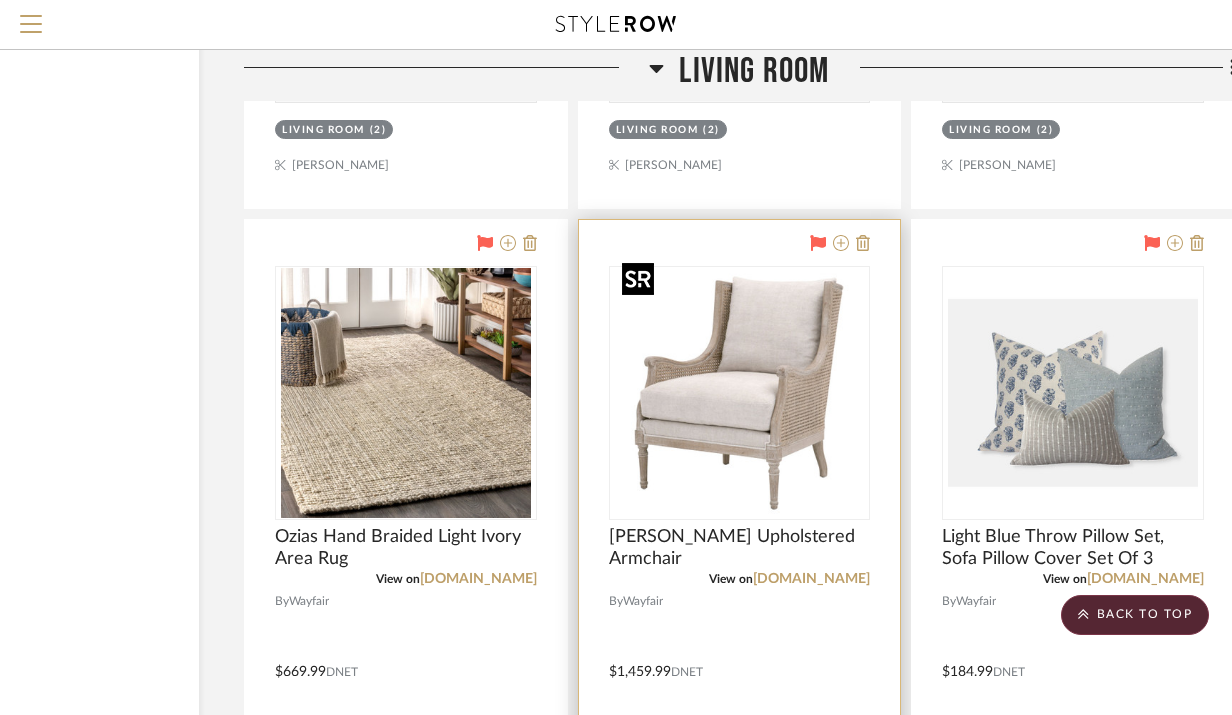 click at bounding box center [739, 393] 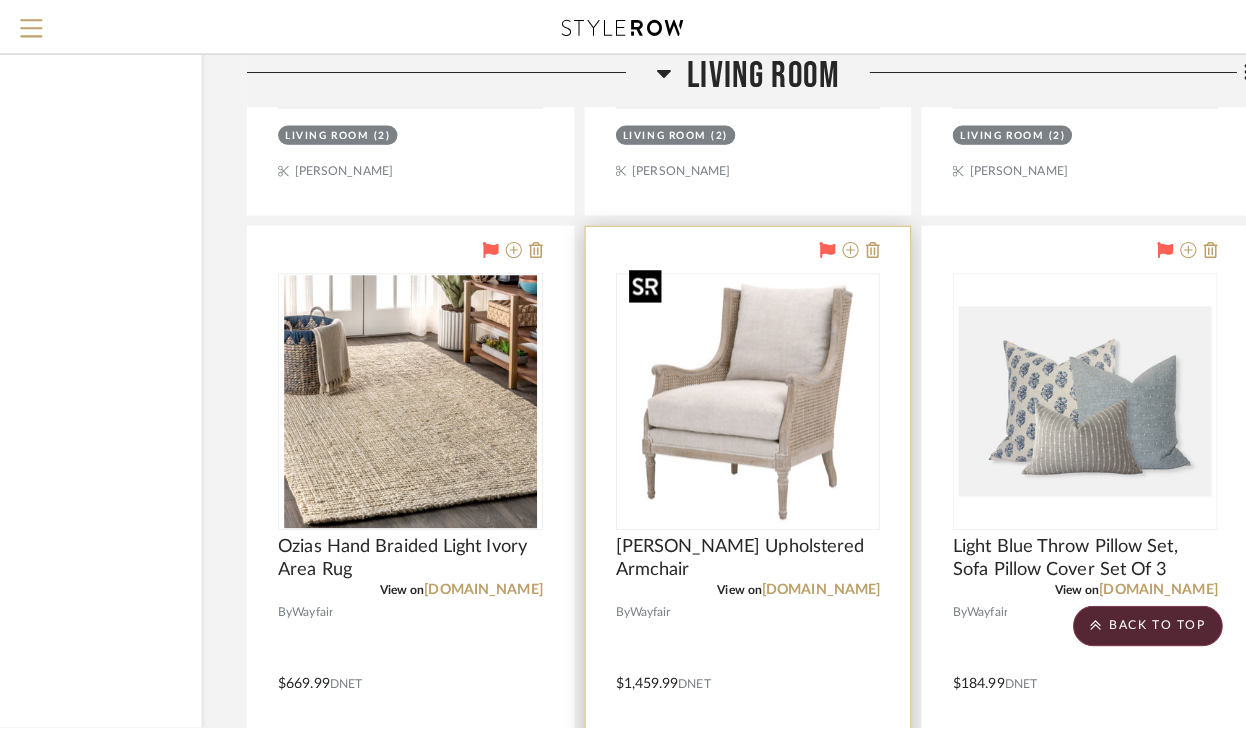 scroll, scrollTop: 0, scrollLeft: 0, axis: both 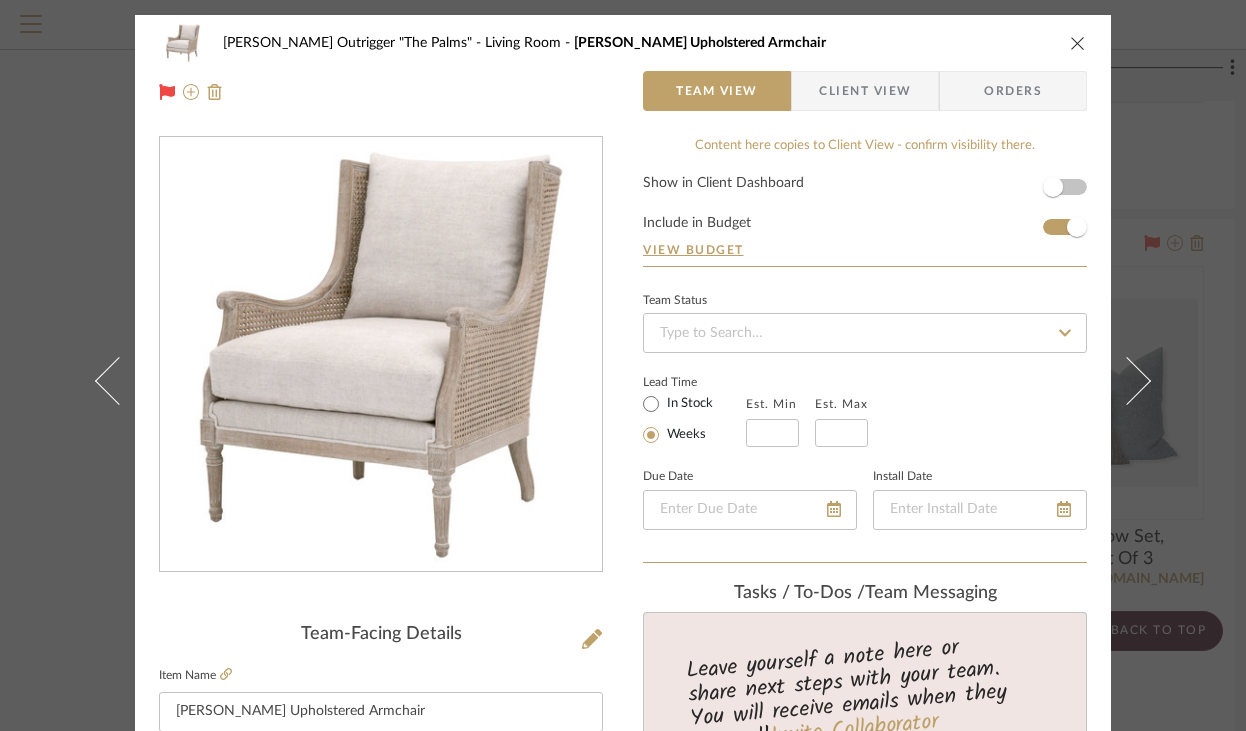 click at bounding box center [1078, 43] 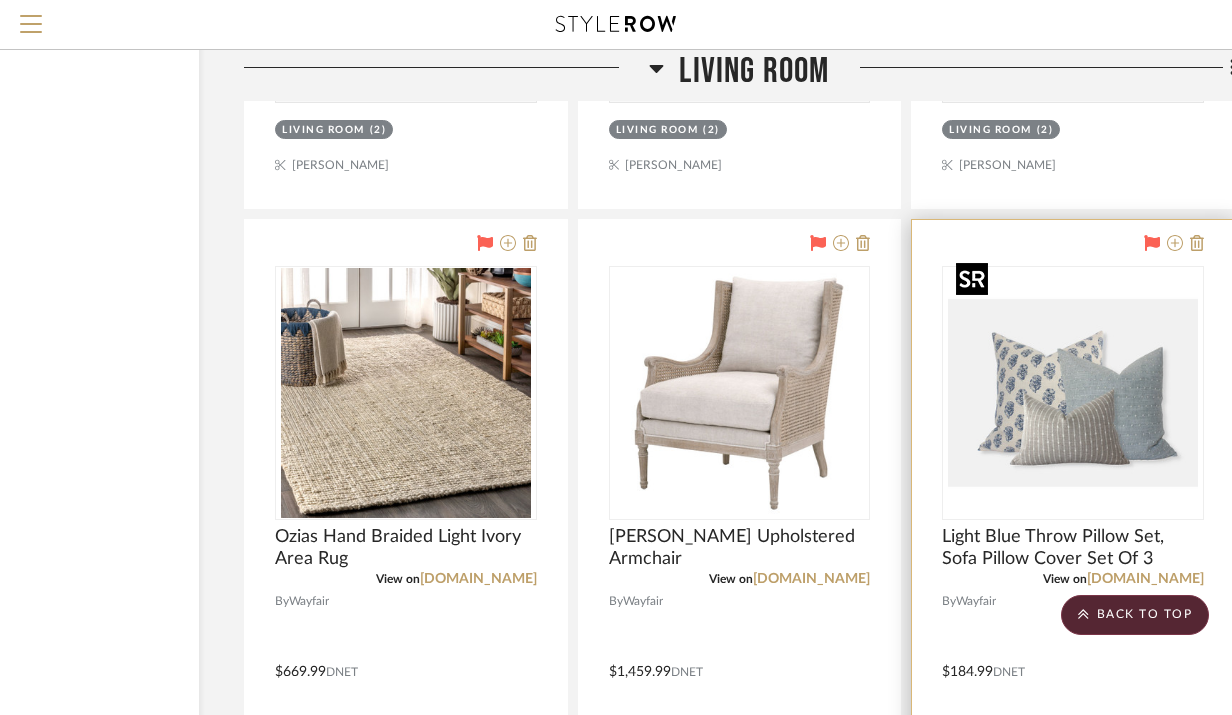 click at bounding box center (0, 0) 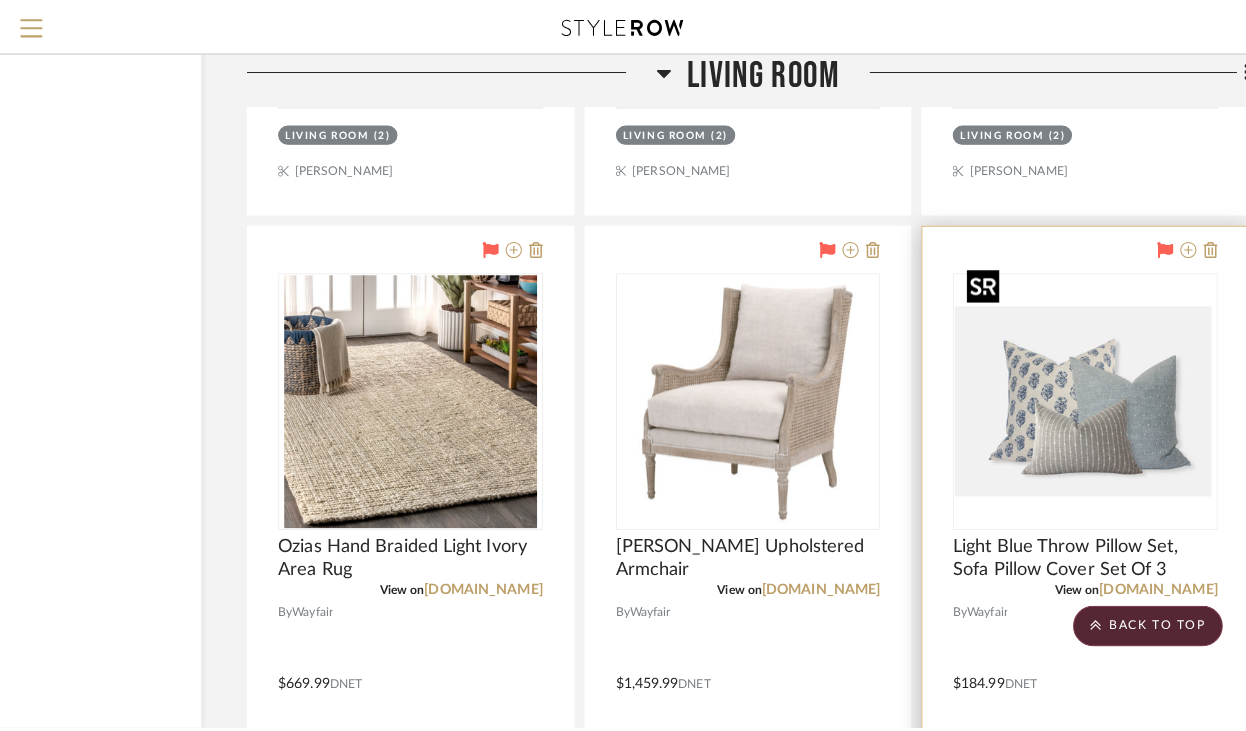scroll, scrollTop: 0, scrollLeft: 0, axis: both 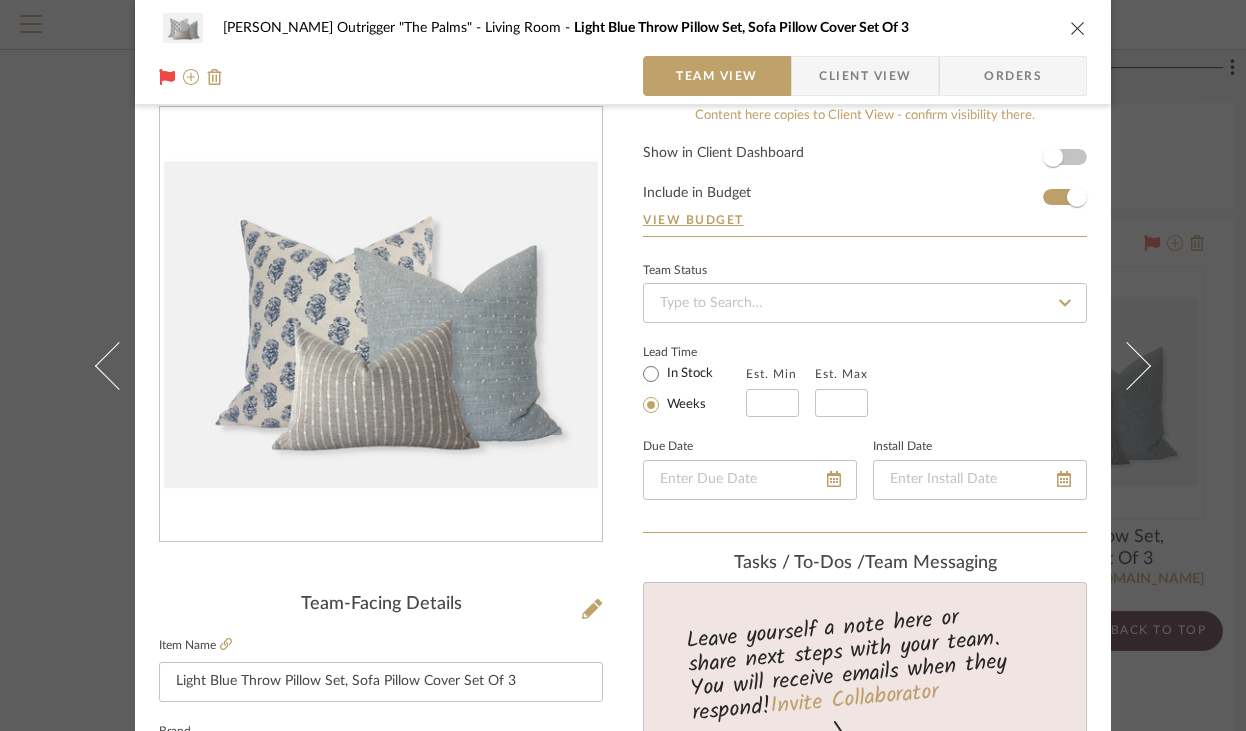 click at bounding box center [1078, 28] 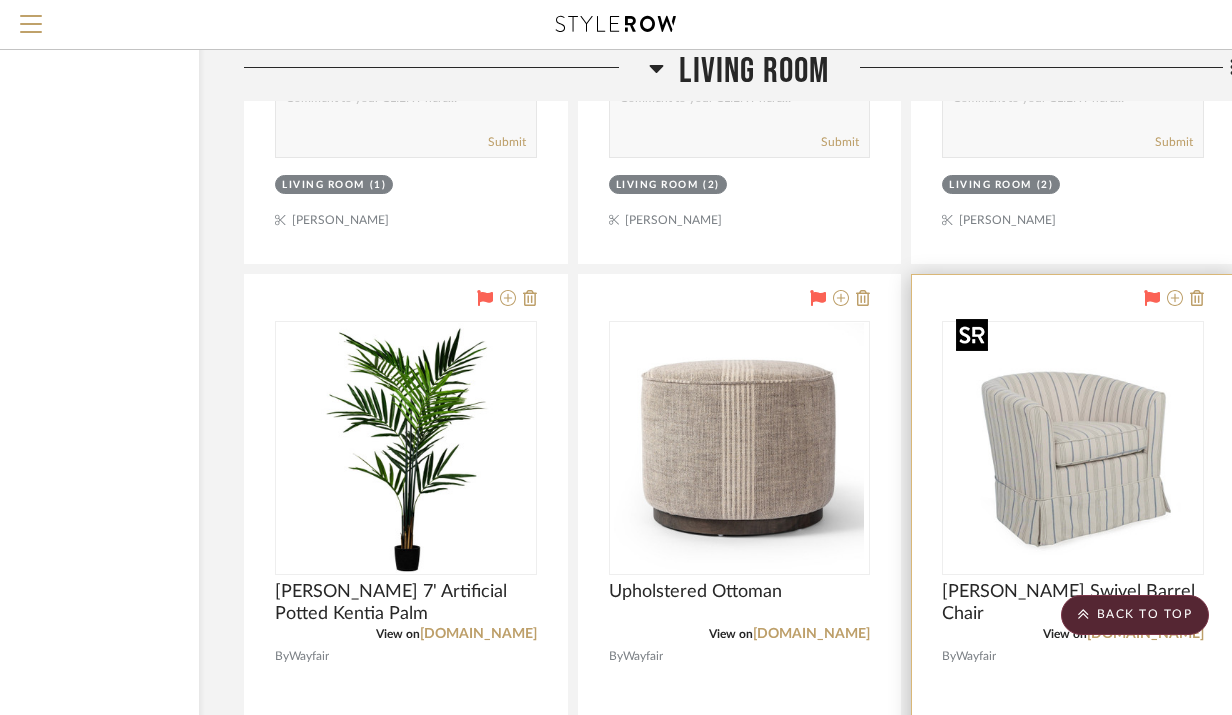 click at bounding box center [1069, 448] 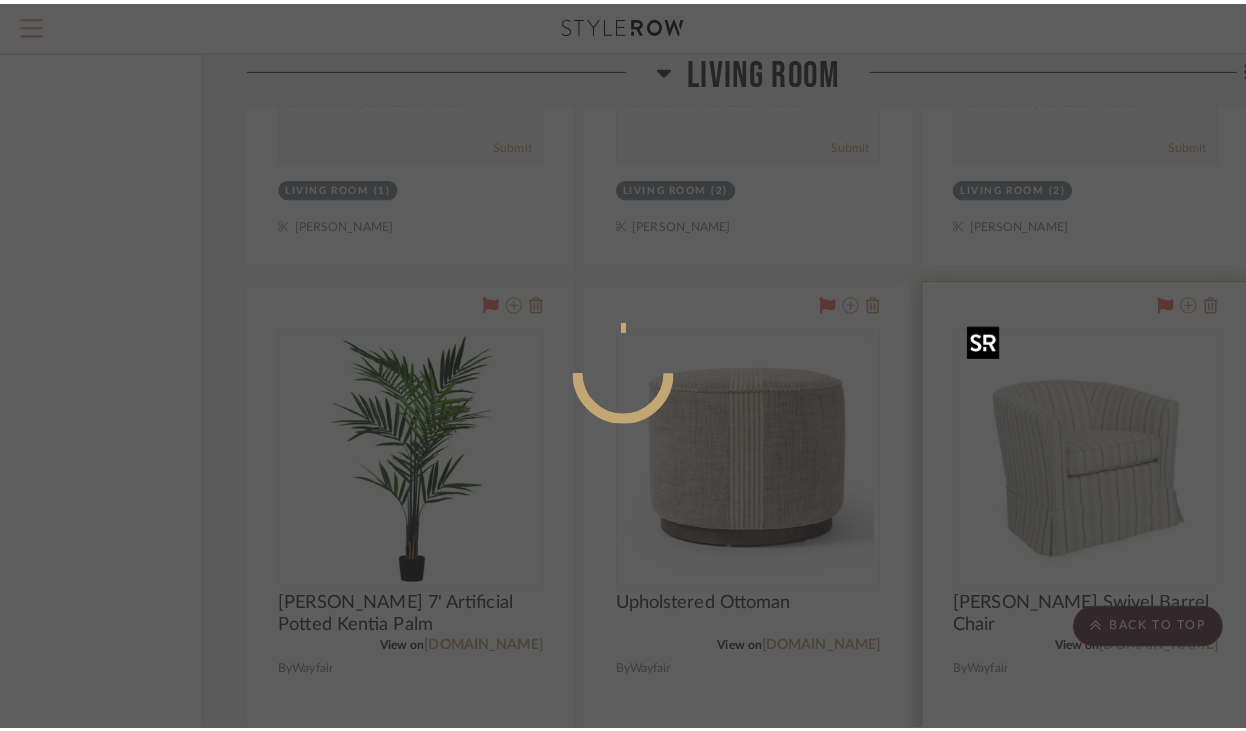scroll, scrollTop: 0, scrollLeft: 0, axis: both 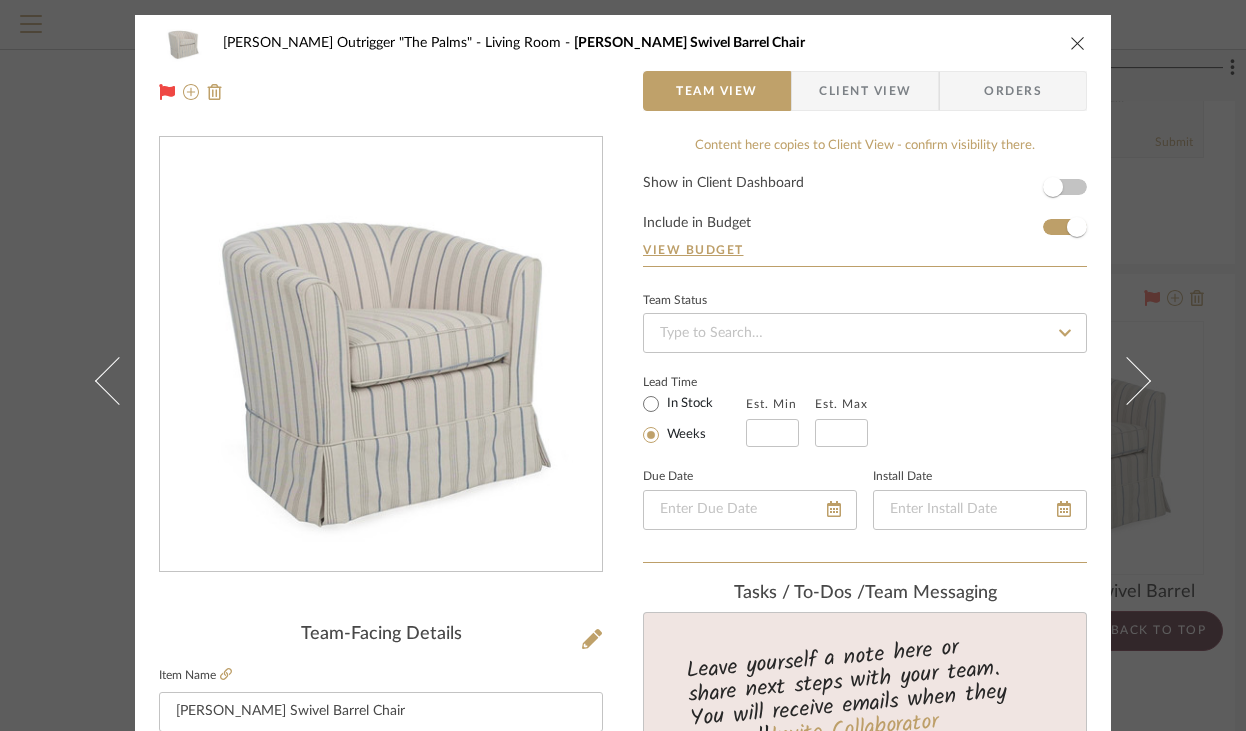 click at bounding box center (1078, 43) 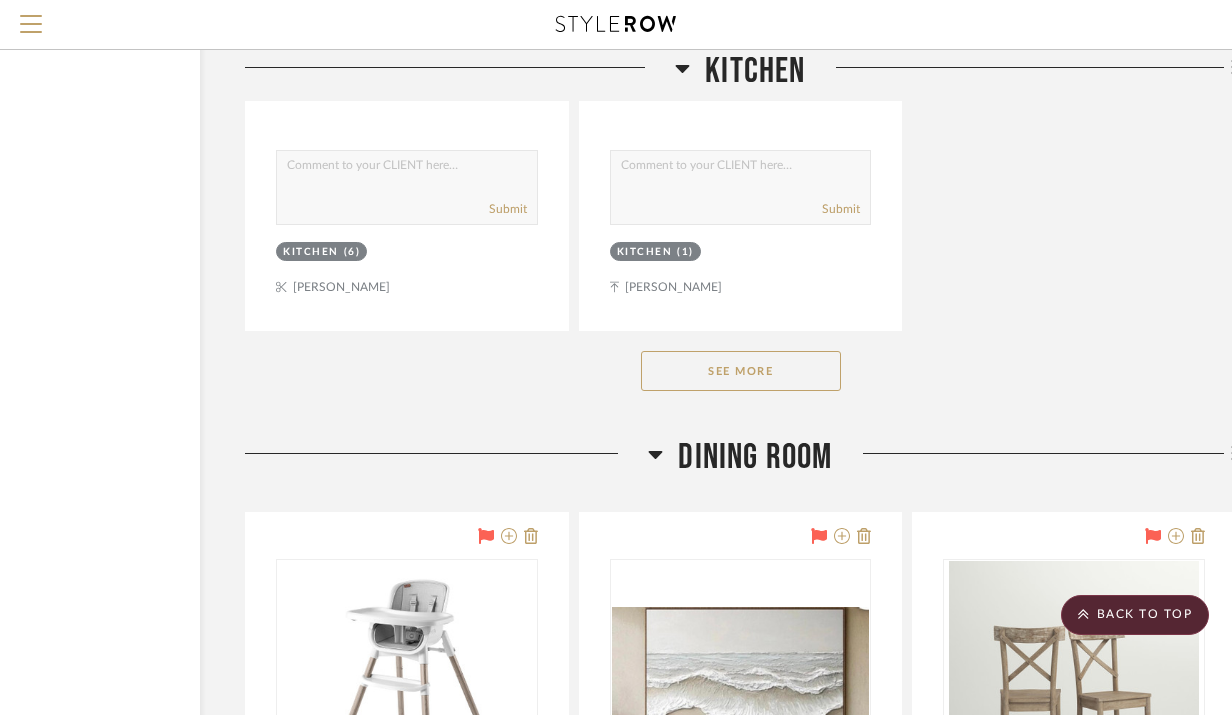 scroll, scrollTop: 16562, scrollLeft: 176, axis: both 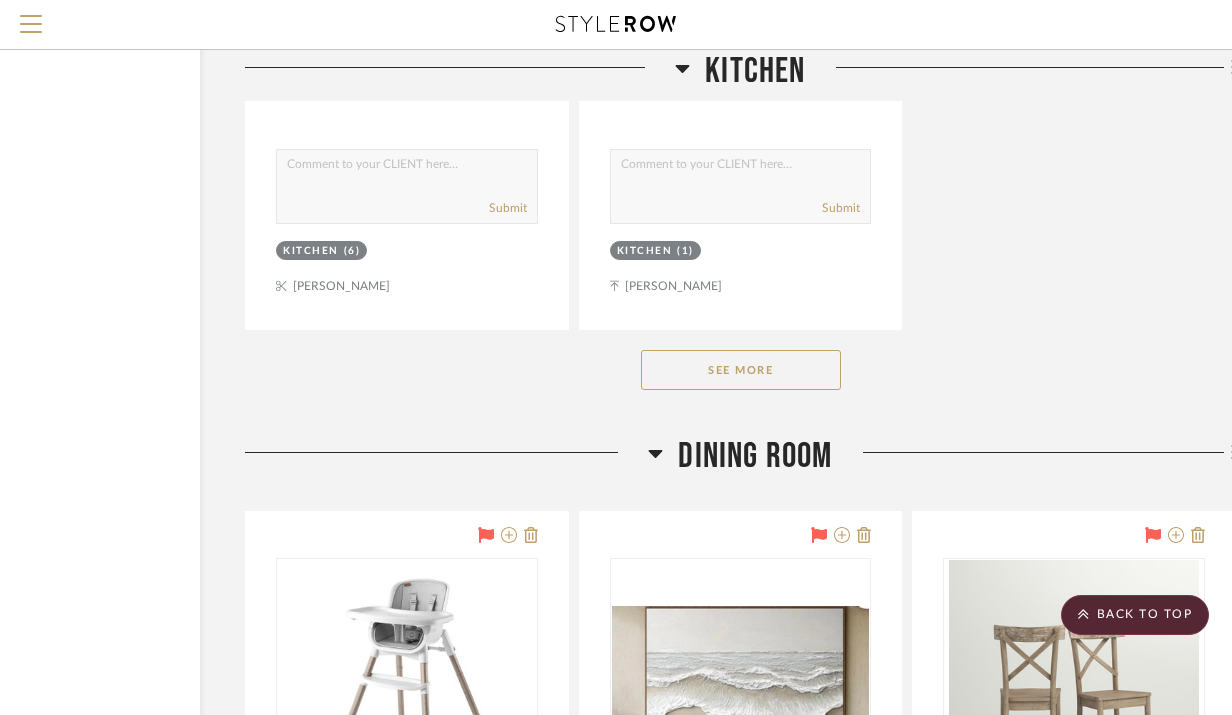 click on "See More" 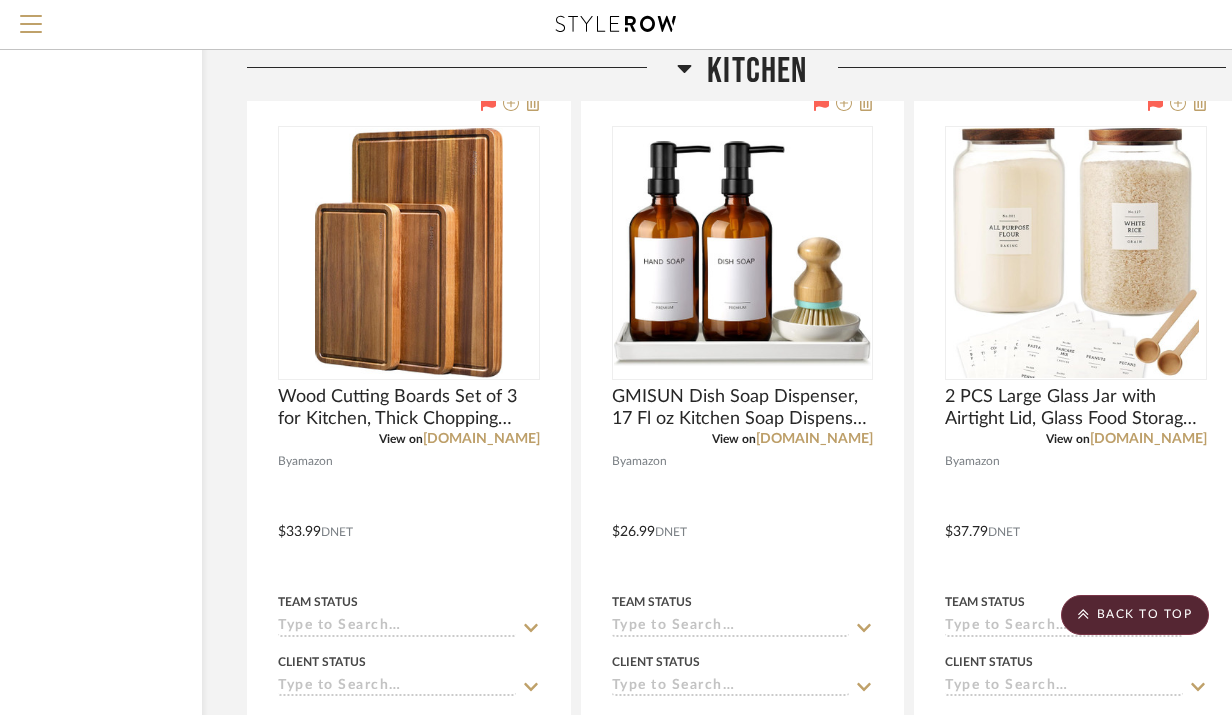scroll, scrollTop: 24803, scrollLeft: 175, axis: both 